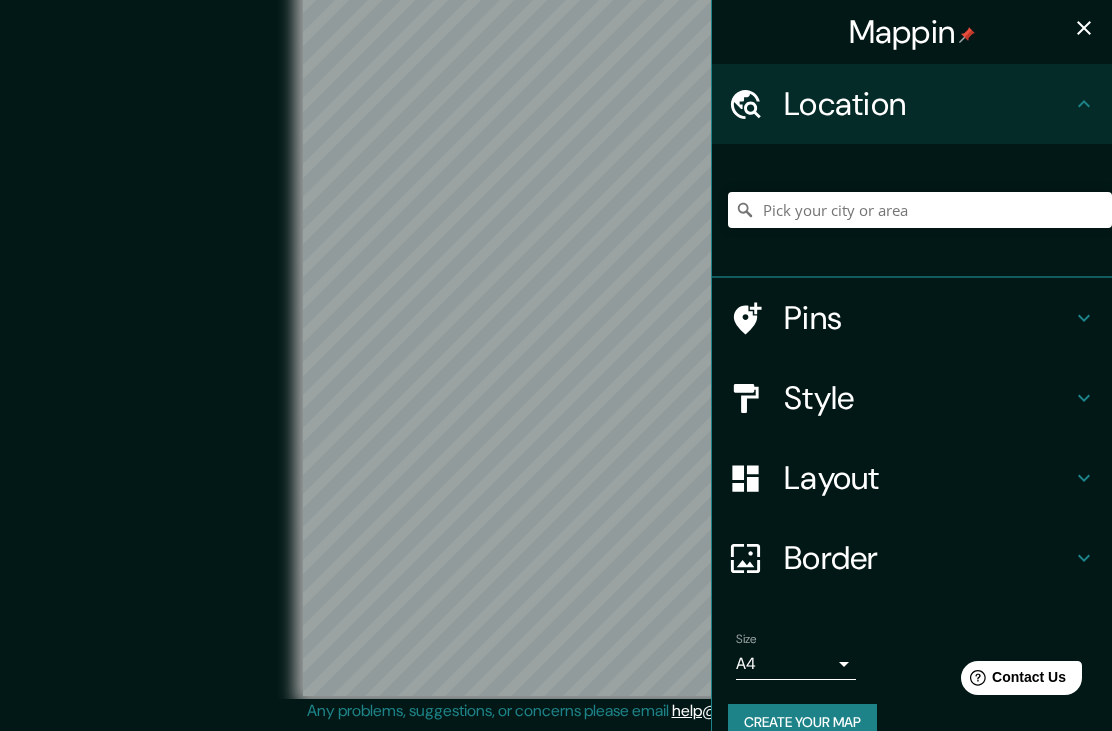 scroll, scrollTop: 0, scrollLeft: 0, axis: both 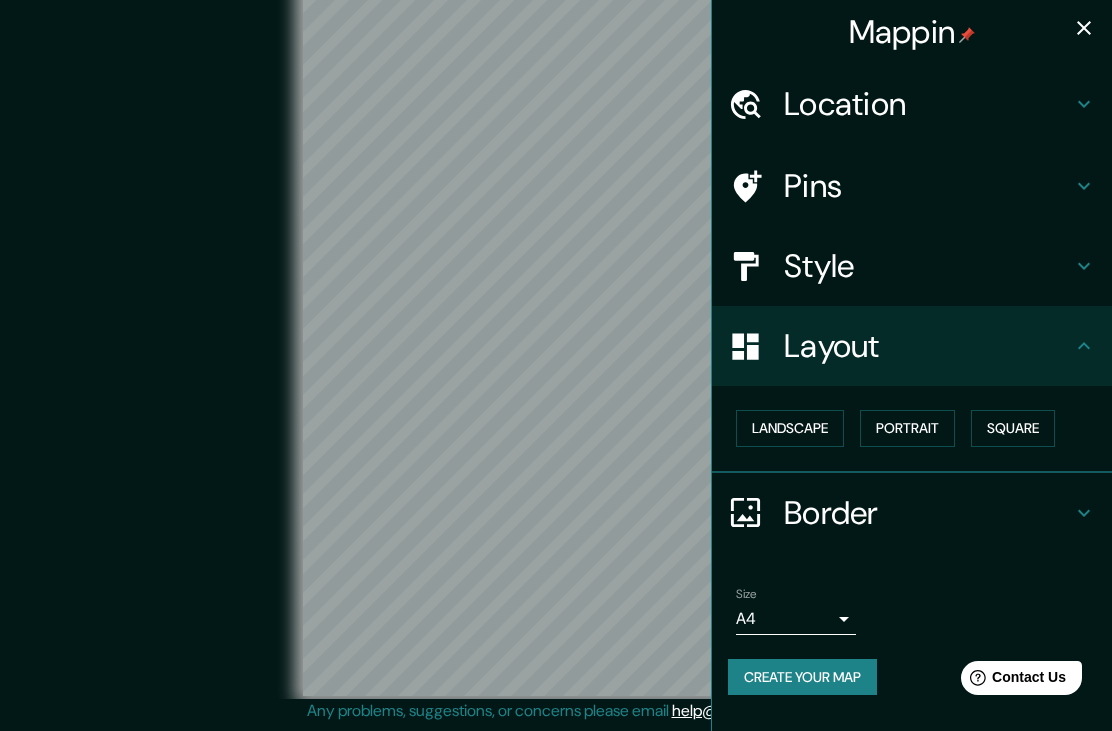 click on "Square" at bounding box center (1013, 428) 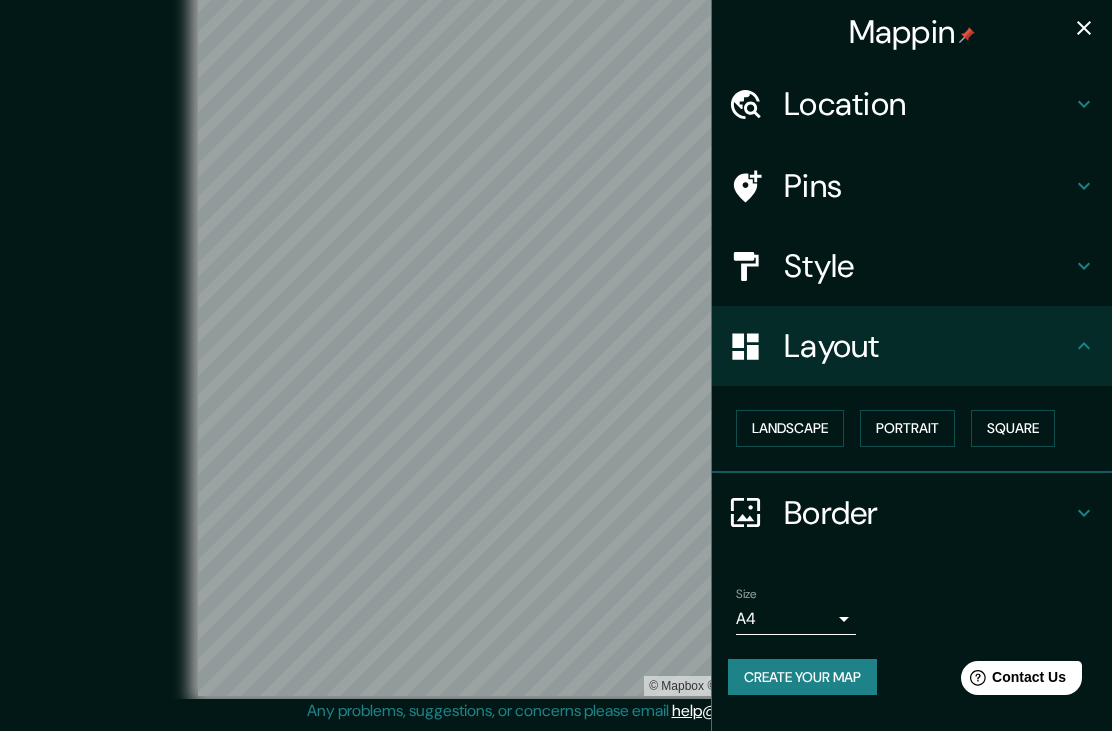 click 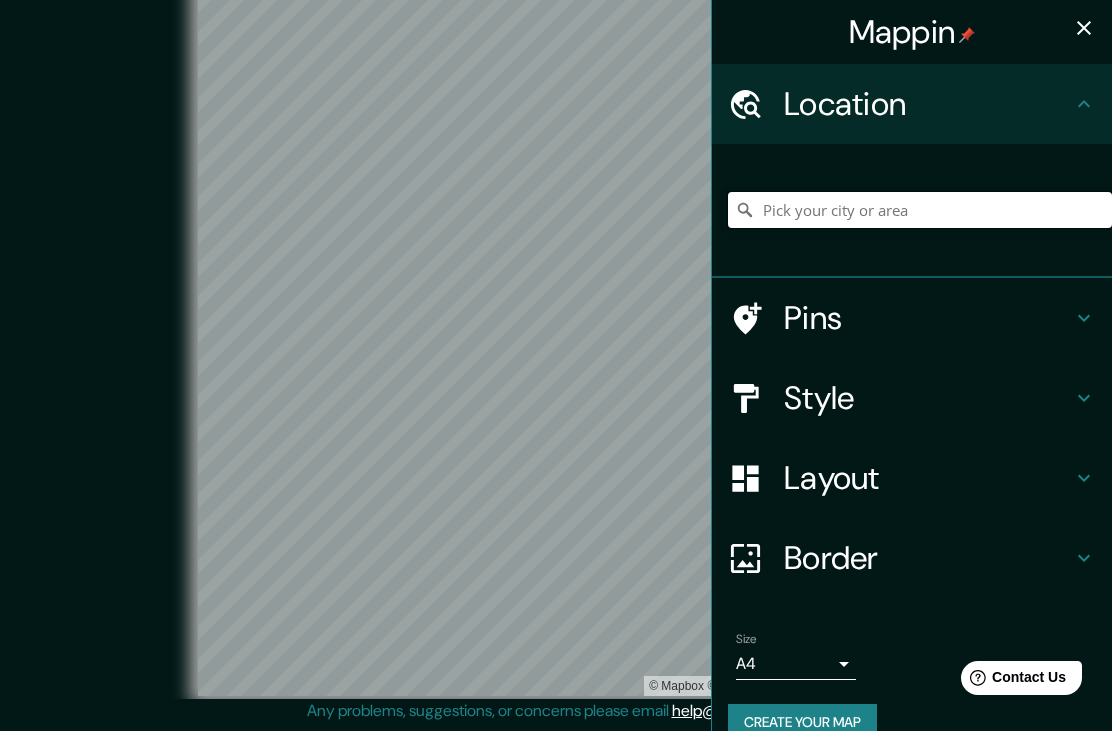 click at bounding box center (920, 210) 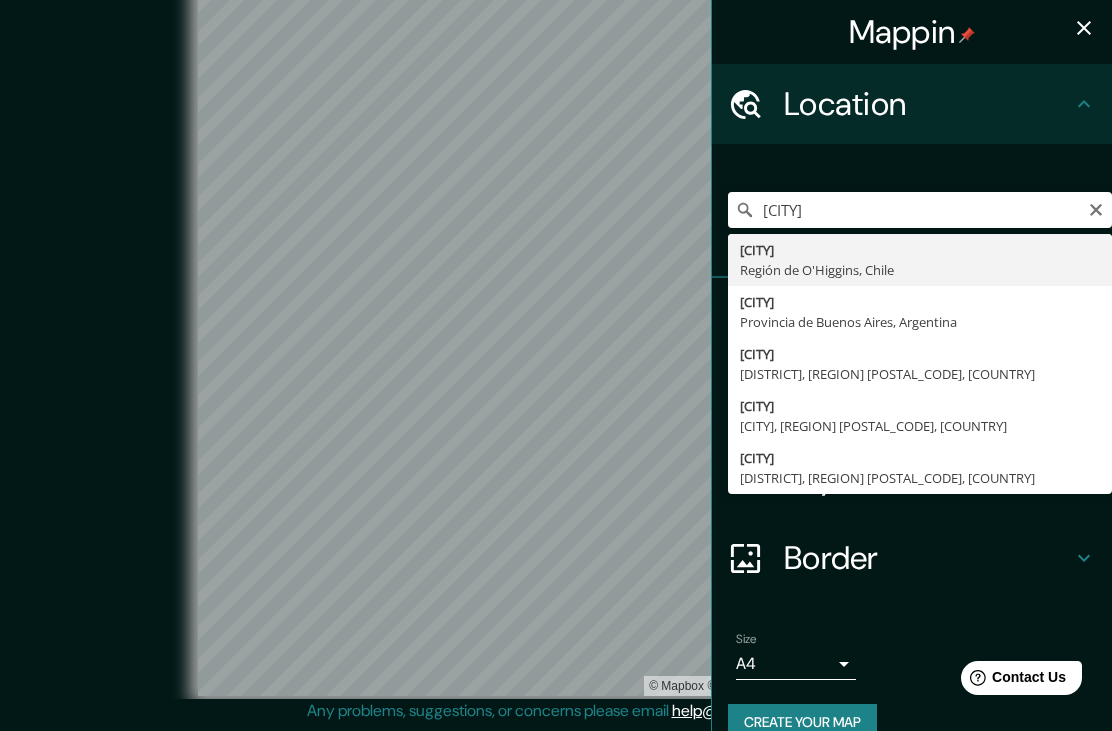 type on "[CITY], [REGION] [COUNTRY]" 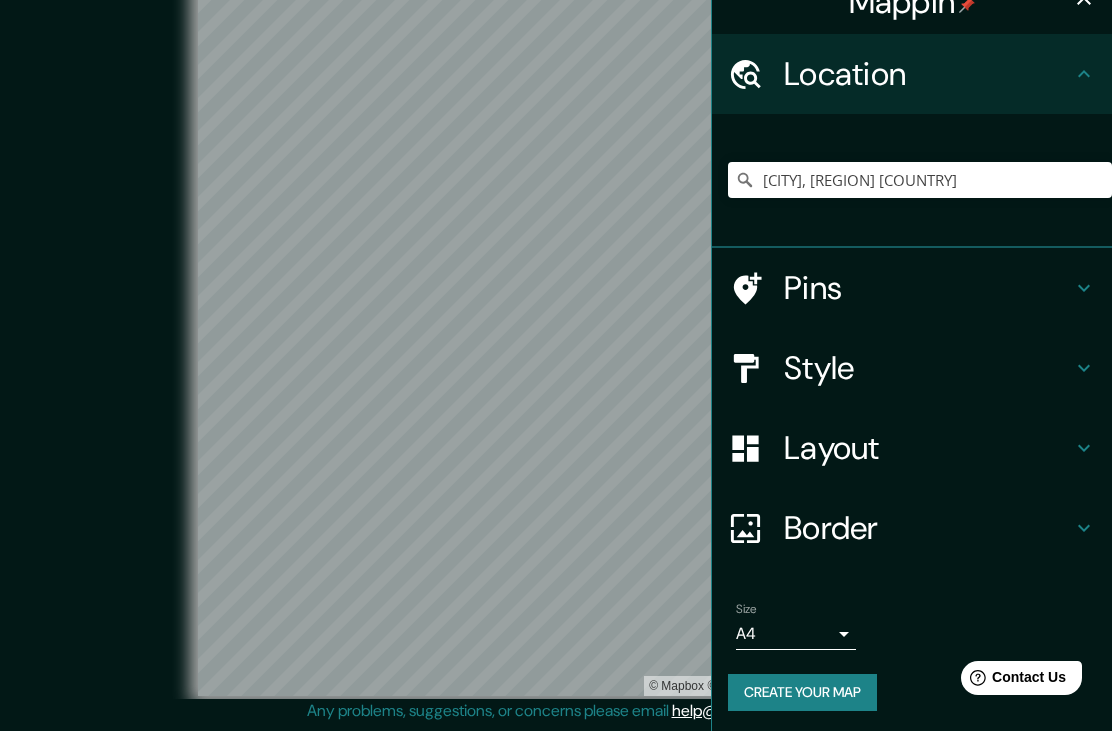scroll, scrollTop: 28, scrollLeft: 0, axis: vertical 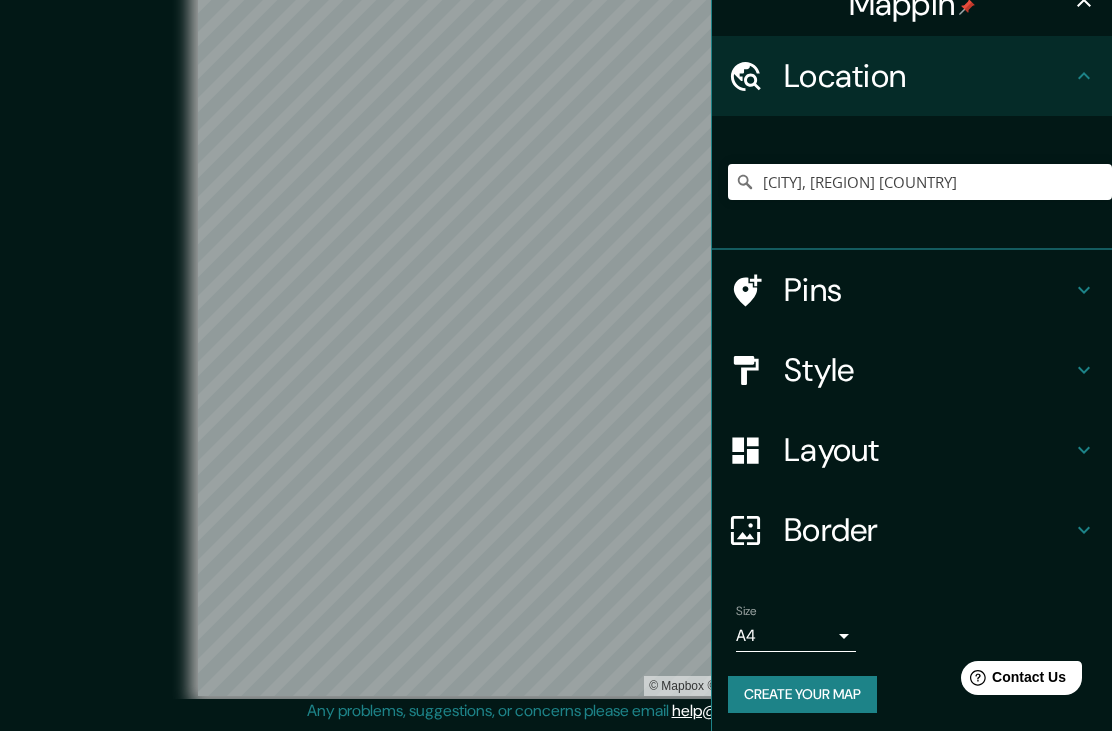 click on "Border" at bounding box center (928, 530) 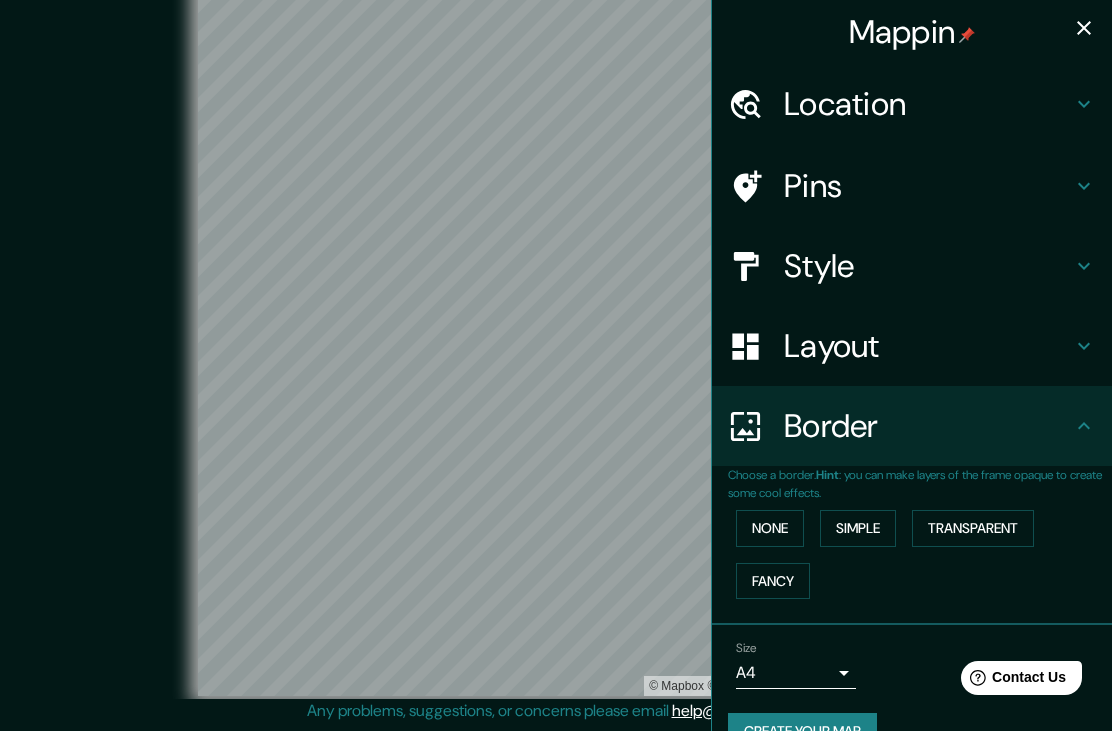 click on "None" at bounding box center [770, 528] 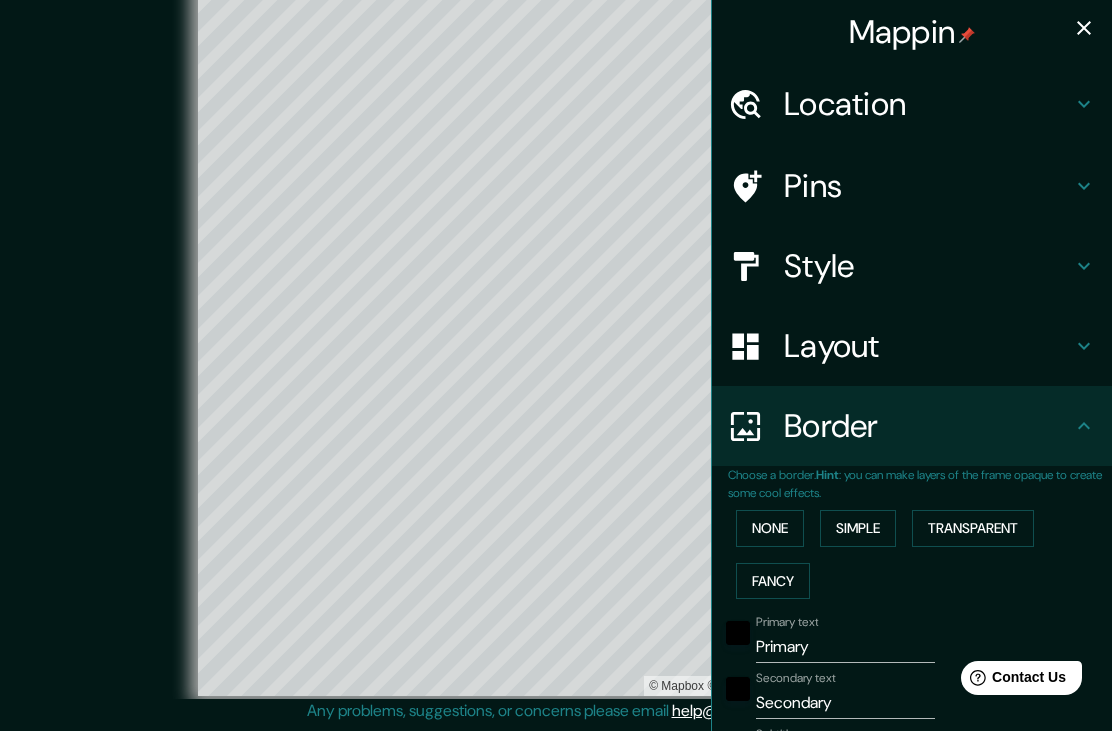 click on "Simple" at bounding box center (858, 528) 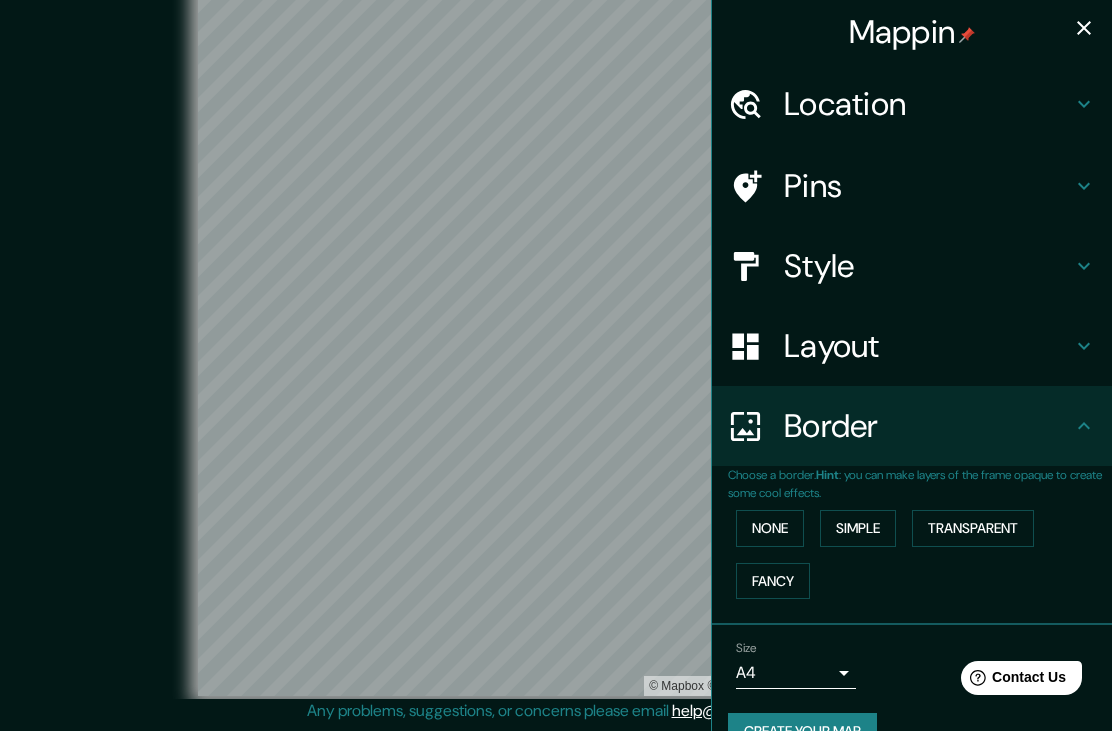 click on "Border" at bounding box center (928, 426) 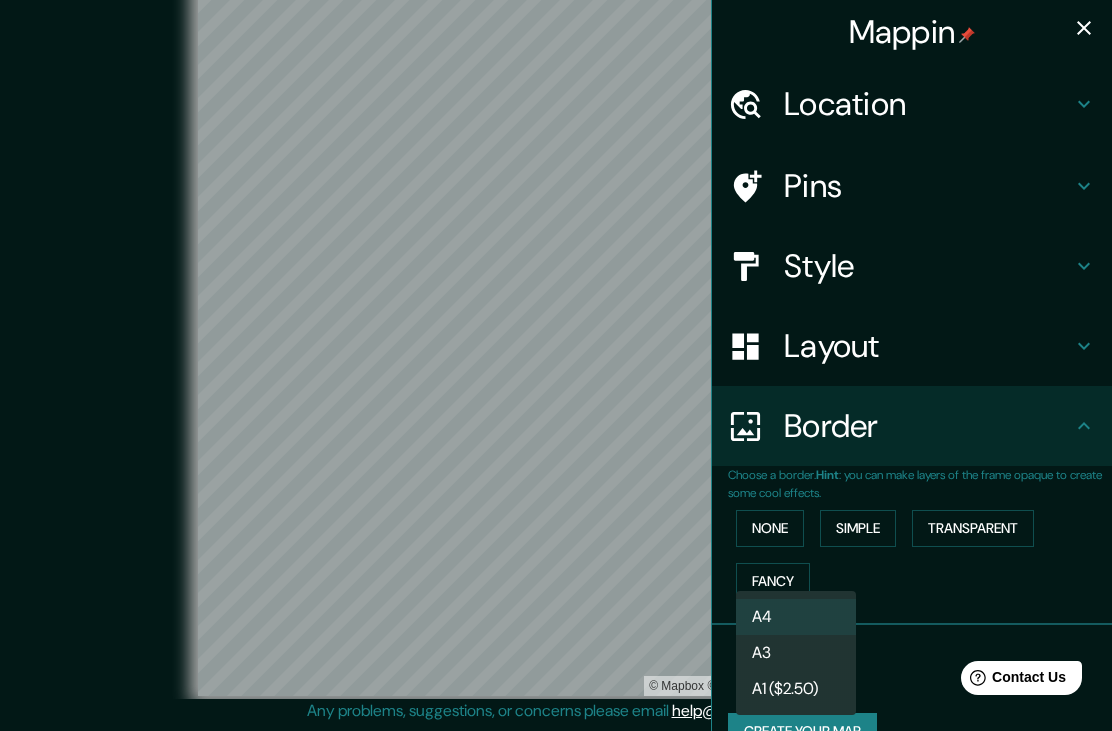 click on "A3" at bounding box center (796, 653) 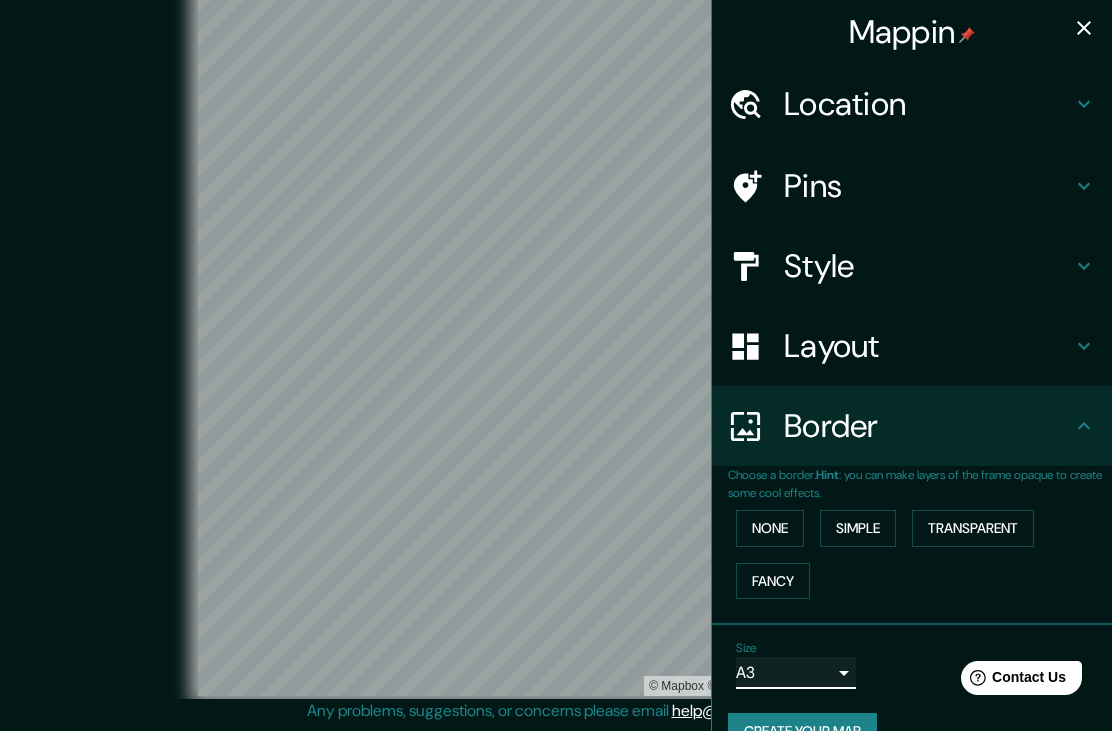 scroll, scrollTop: 27, scrollLeft: 0, axis: vertical 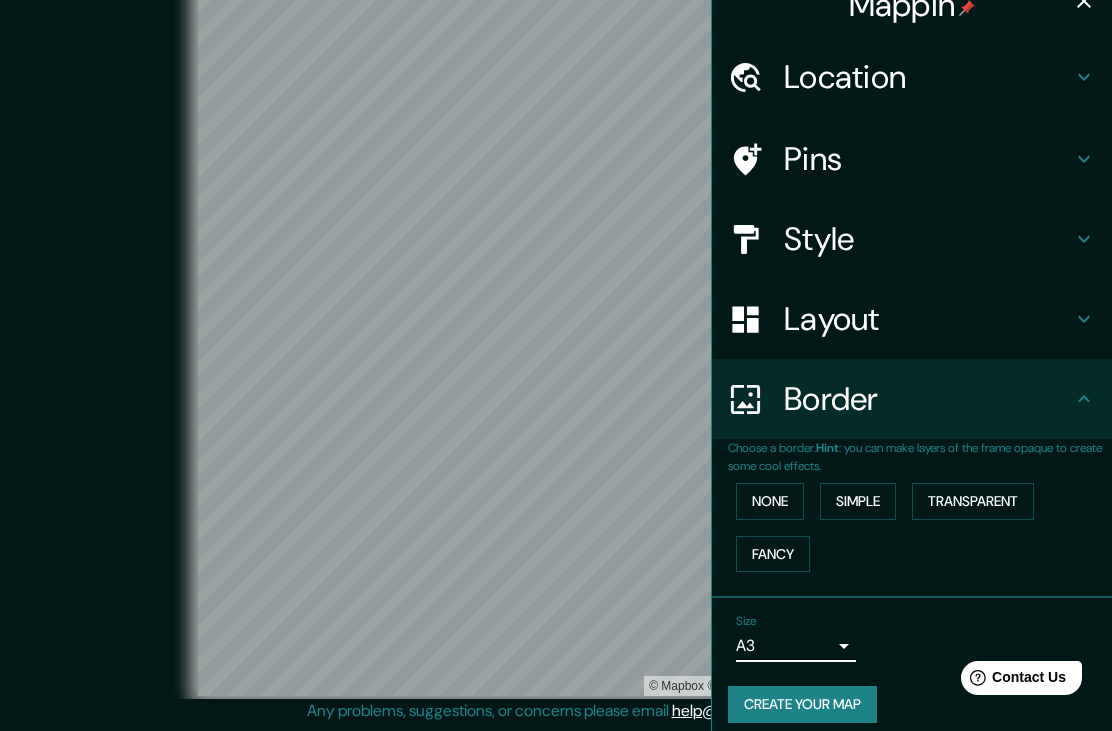 click 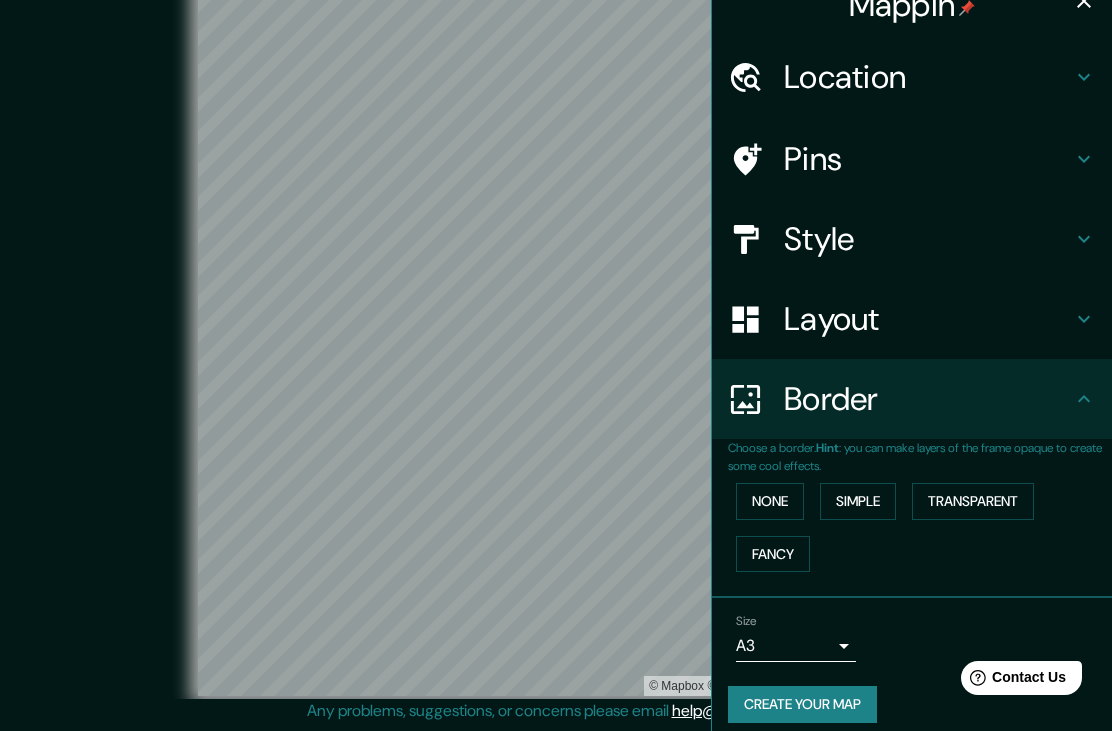 click 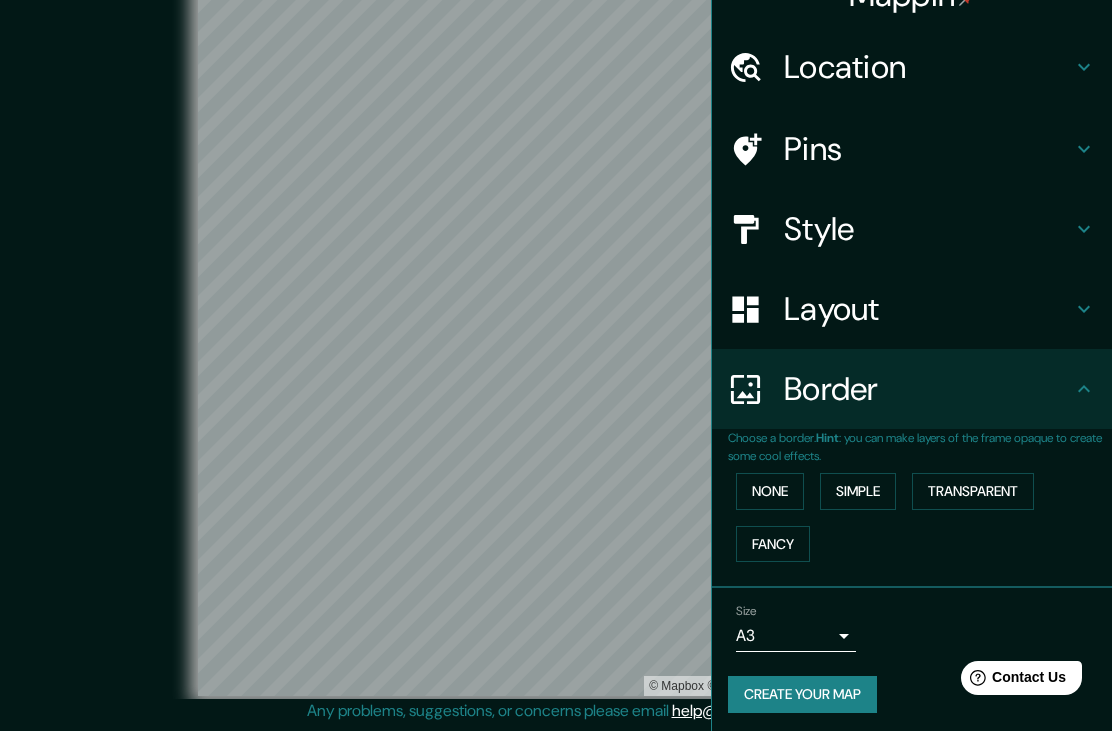 scroll, scrollTop: 36, scrollLeft: 0, axis: vertical 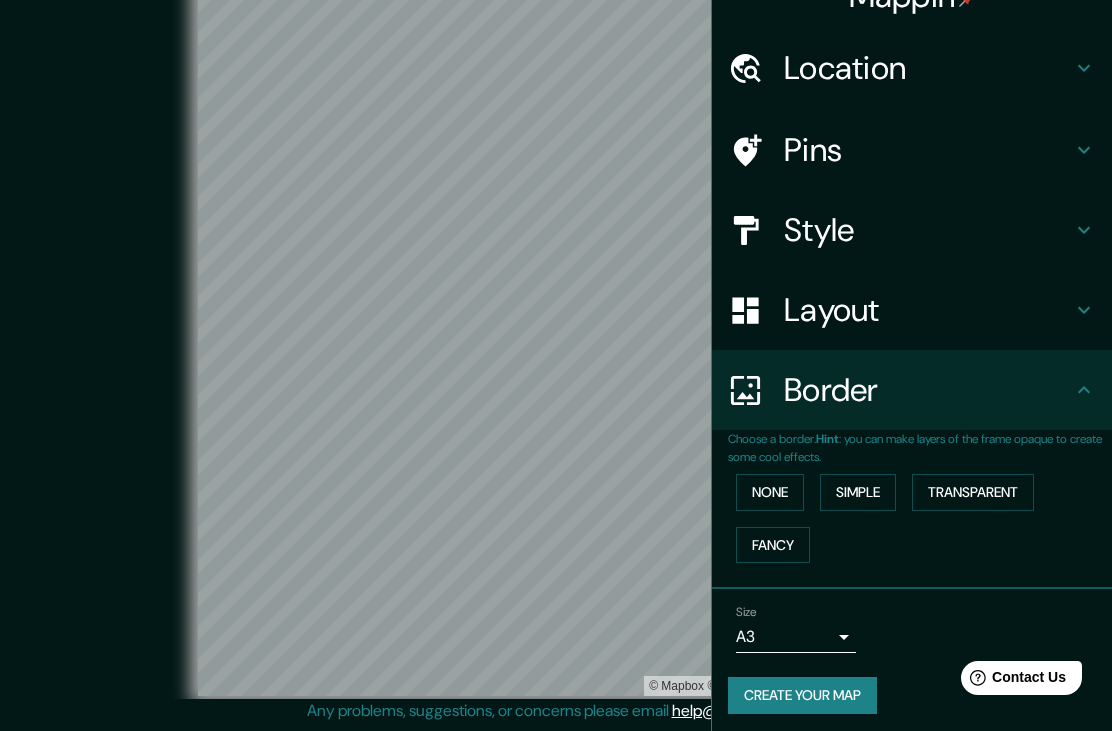 click 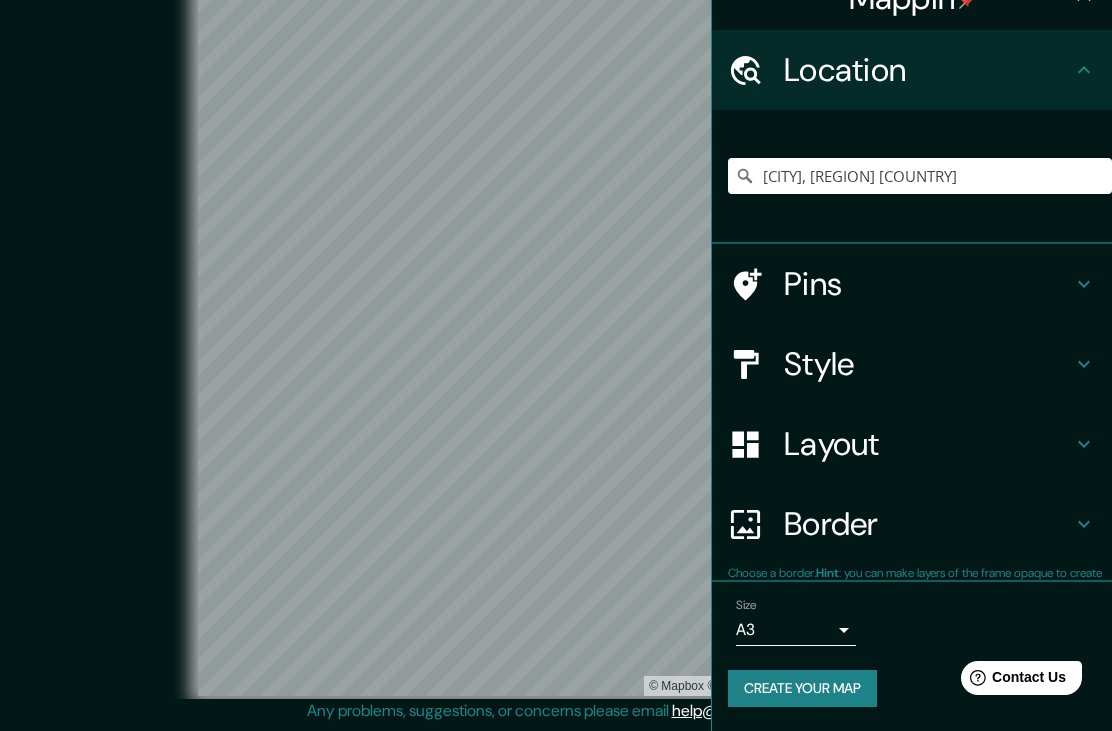 scroll, scrollTop: 28, scrollLeft: 0, axis: vertical 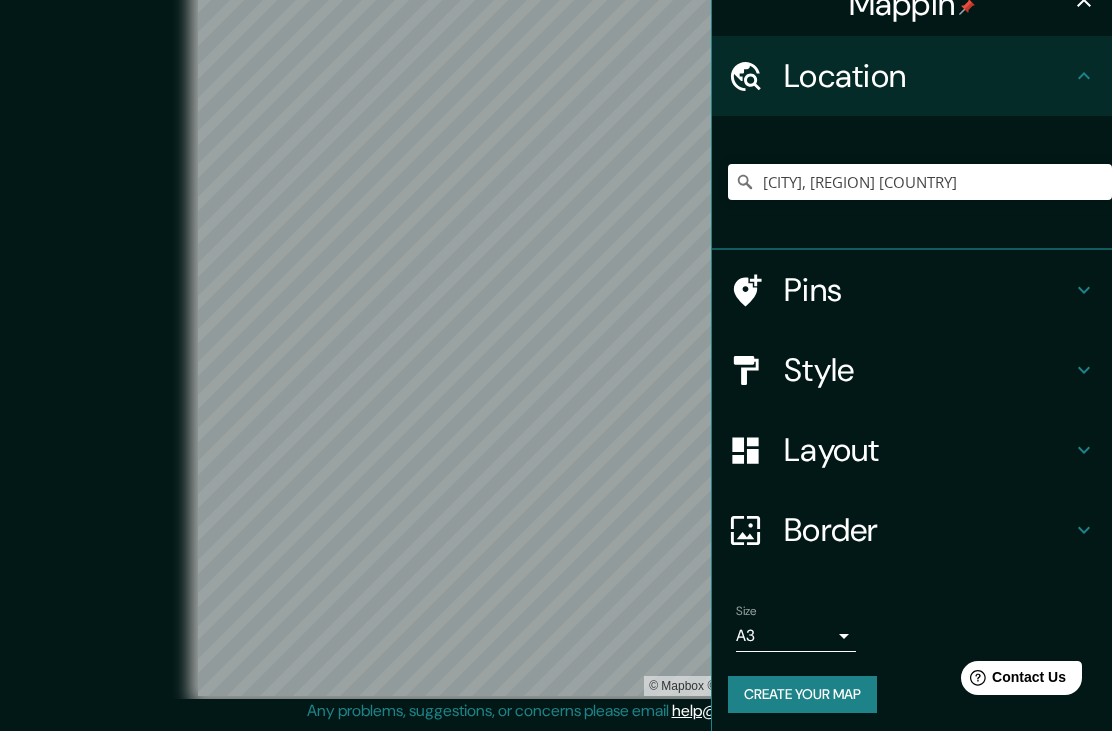 click 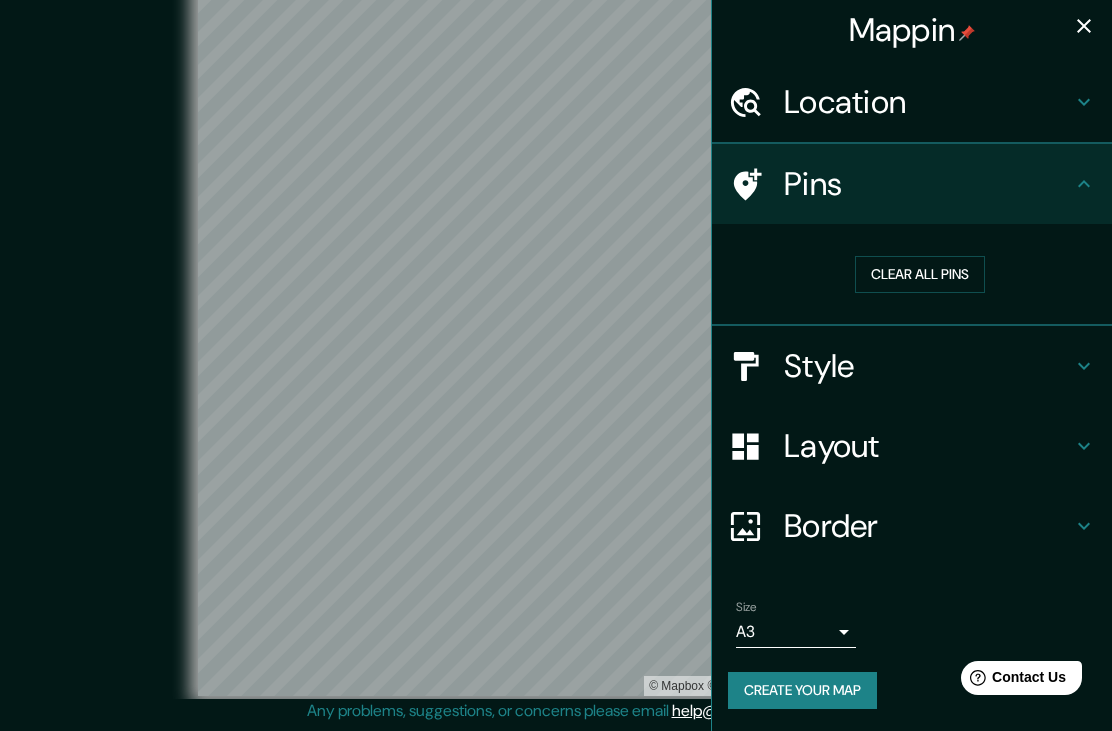 scroll, scrollTop: 0, scrollLeft: 0, axis: both 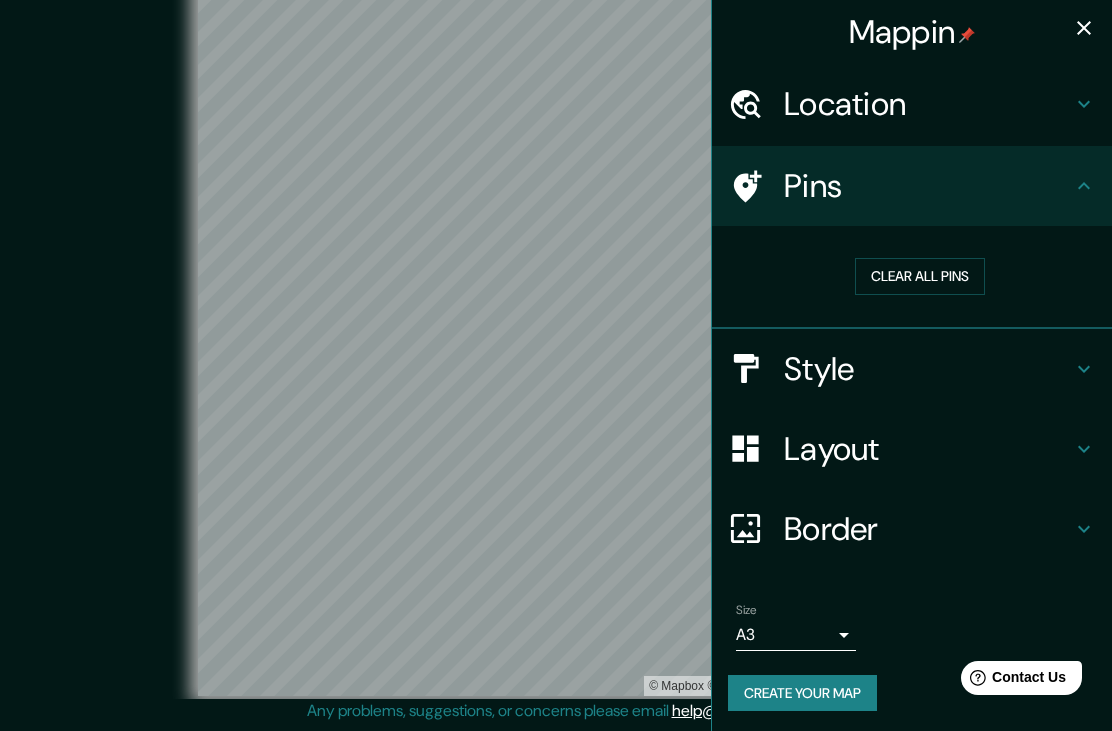 click 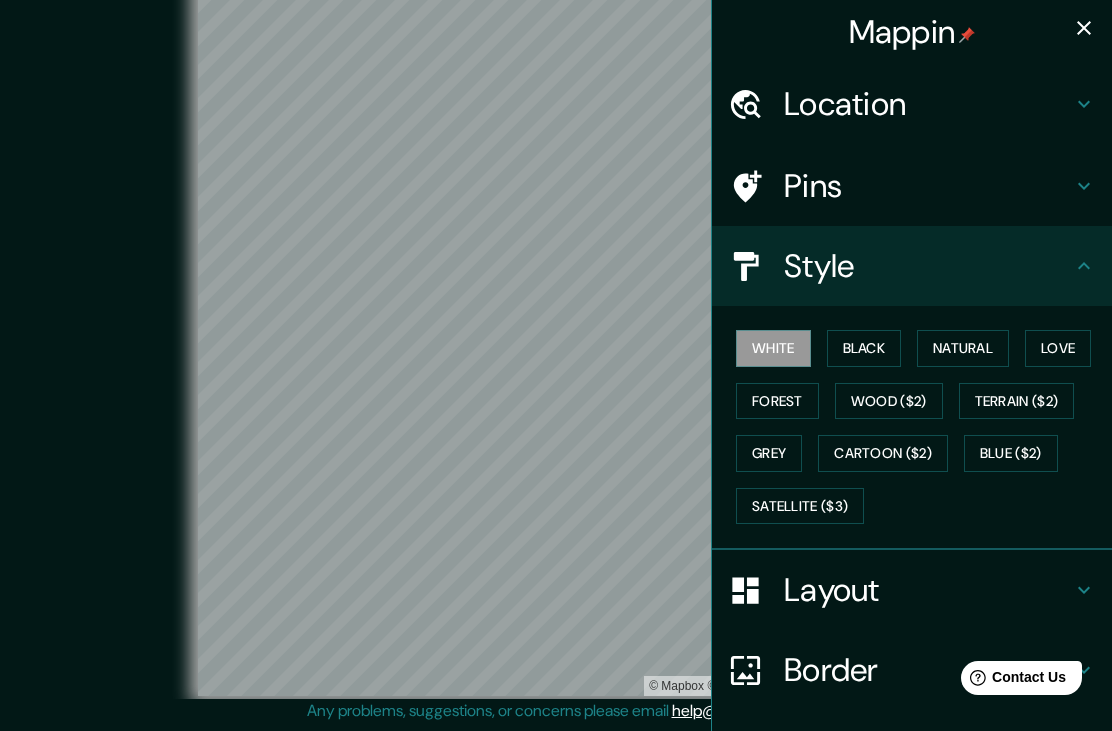 click on "Style" at bounding box center [912, 266] 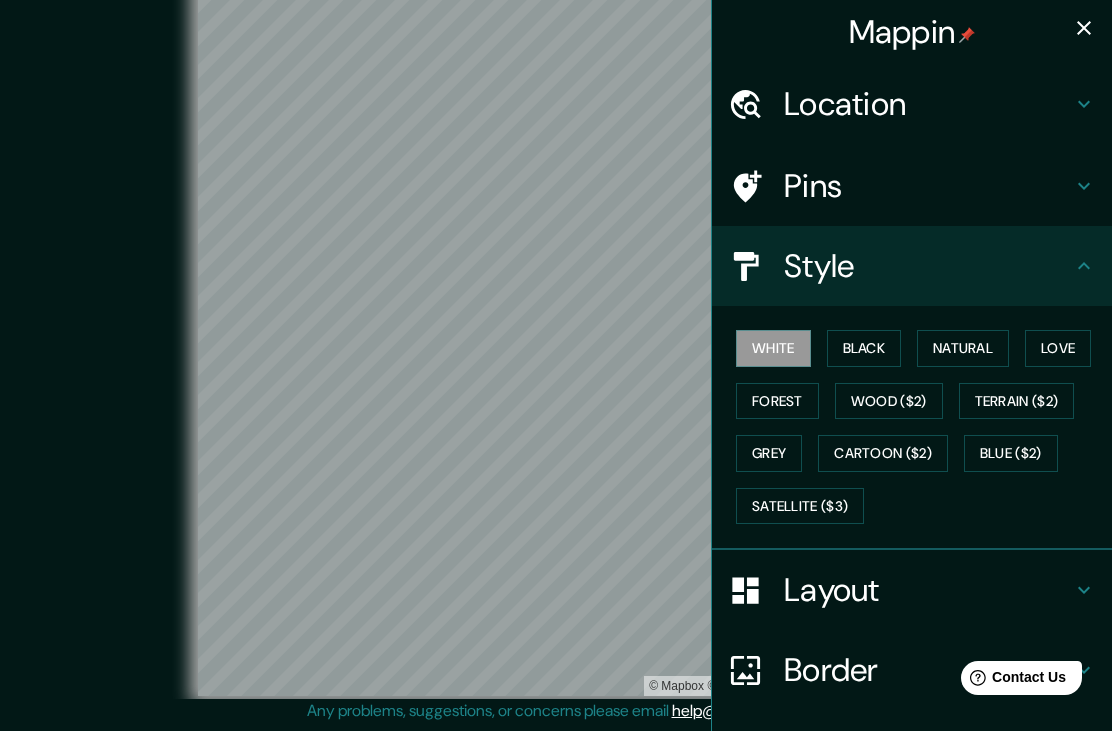click 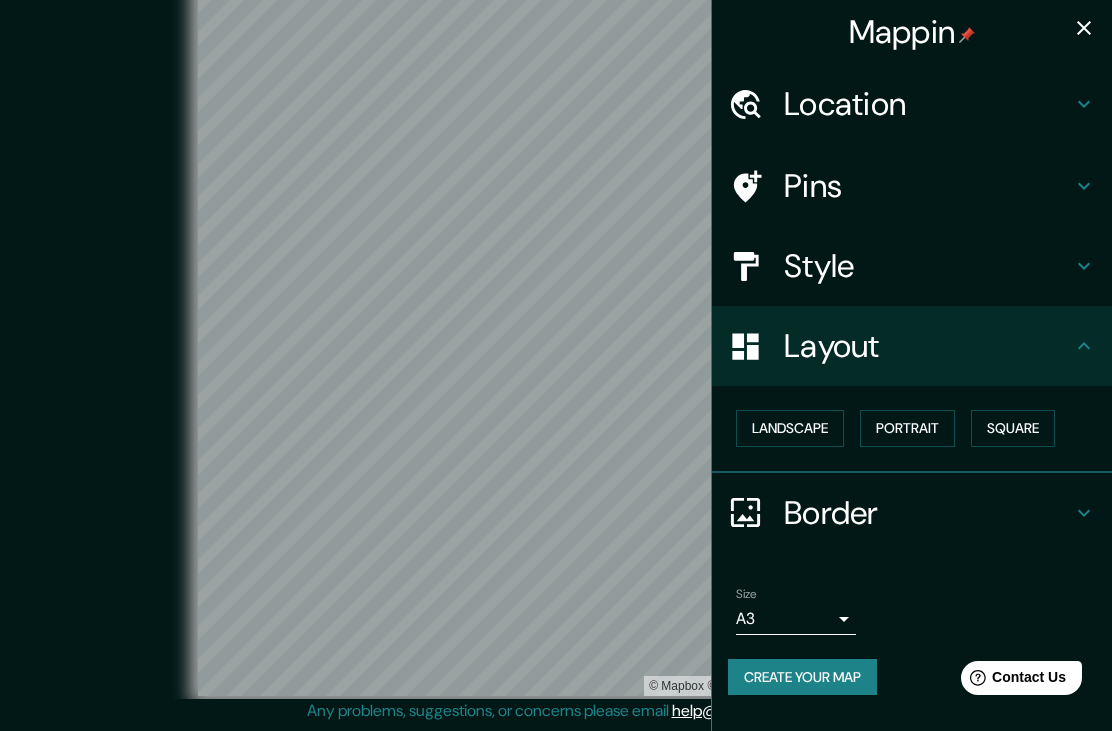 click 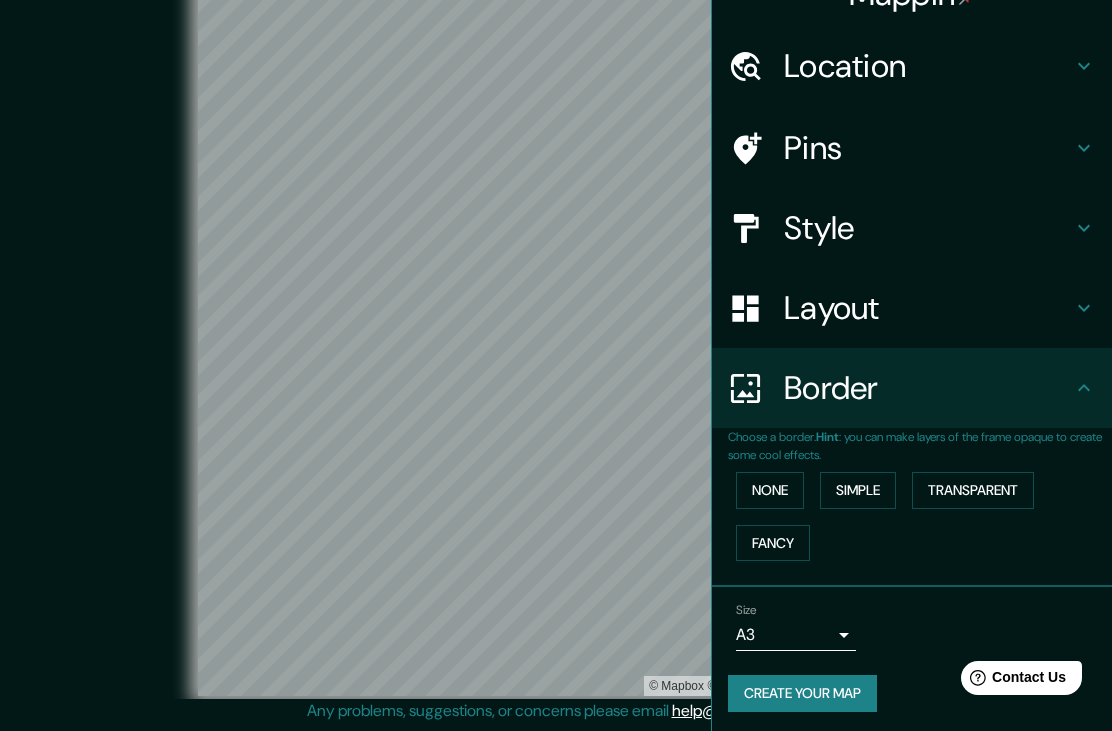 scroll, scrollTop: 36, scrollLeft: 0, axis: vertical 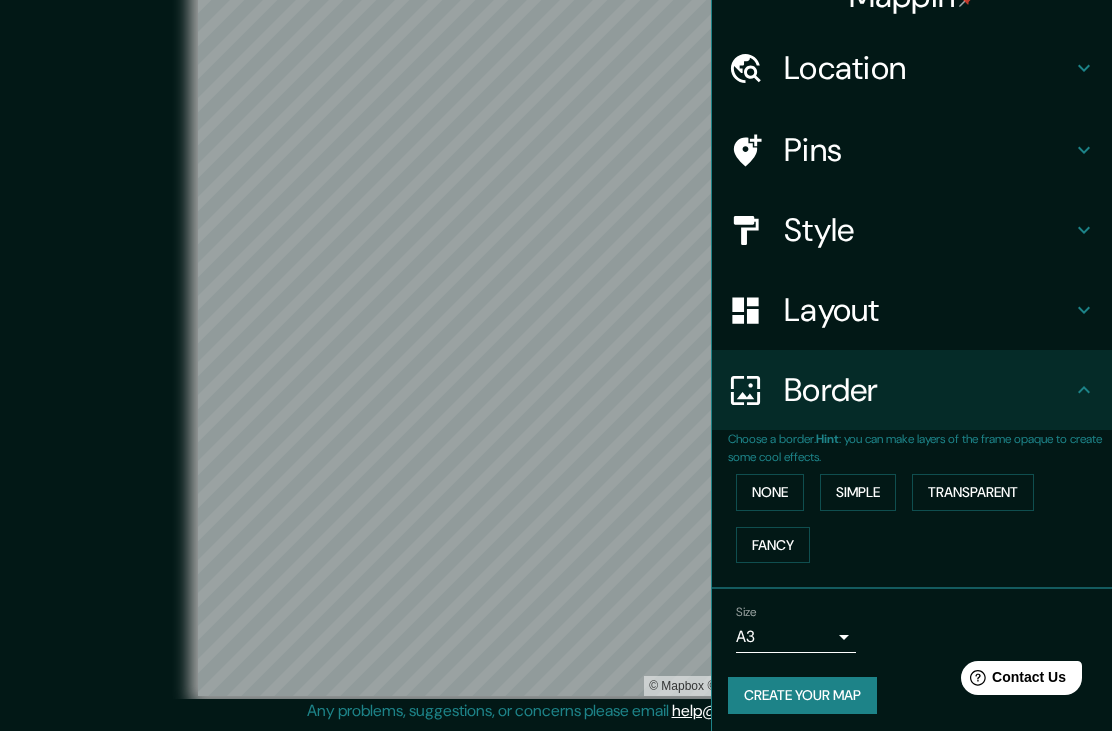 click on "Border" at bounding box center [912, 390] 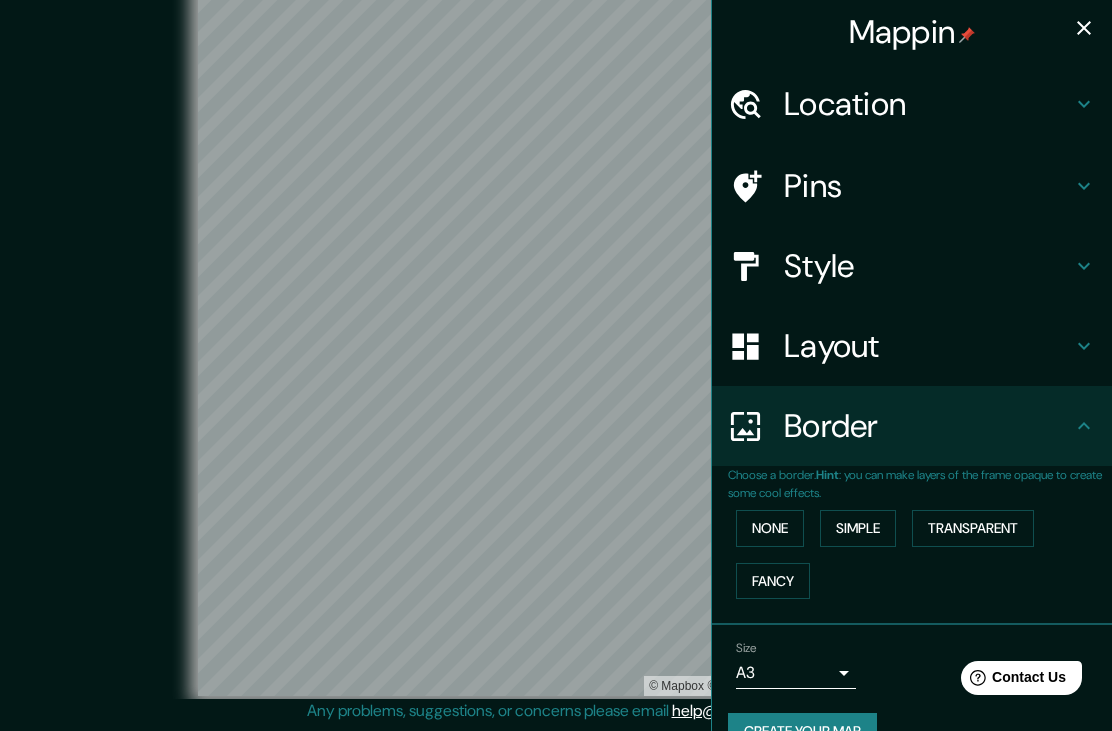 scroll, scrollTop: 0, scrollLeft: 0, axis: both 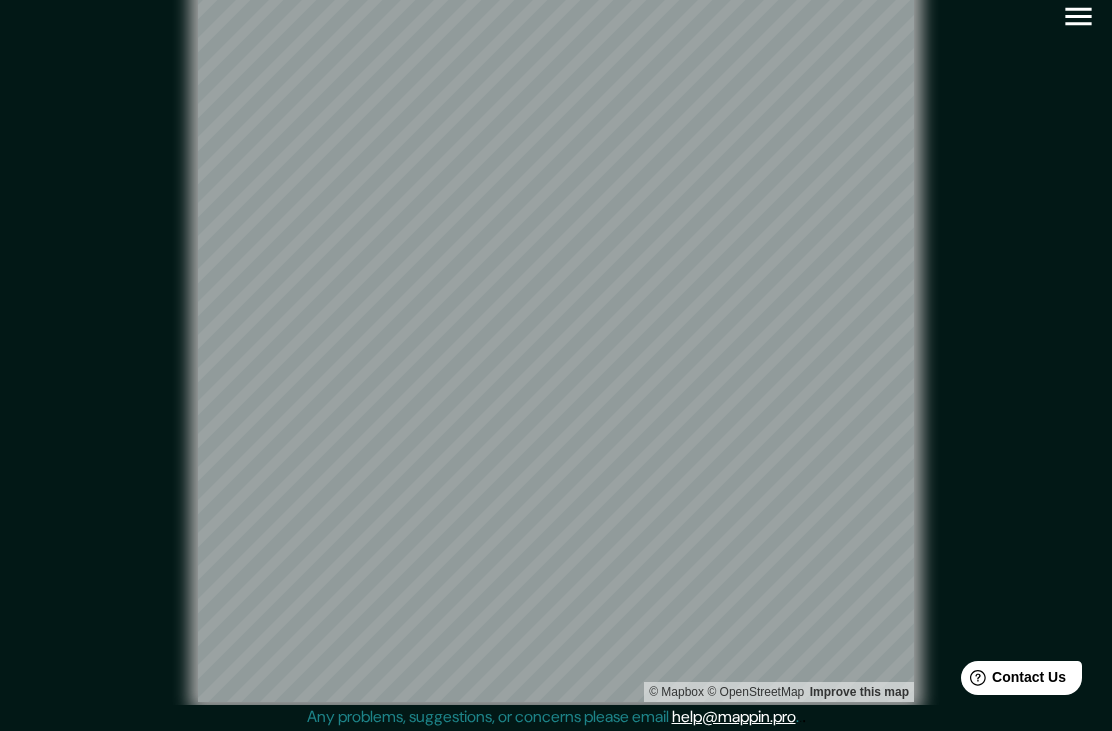 click on "© Mapbox   © OpenStreetMap   Improve this map" at bounding box center [556, 344] 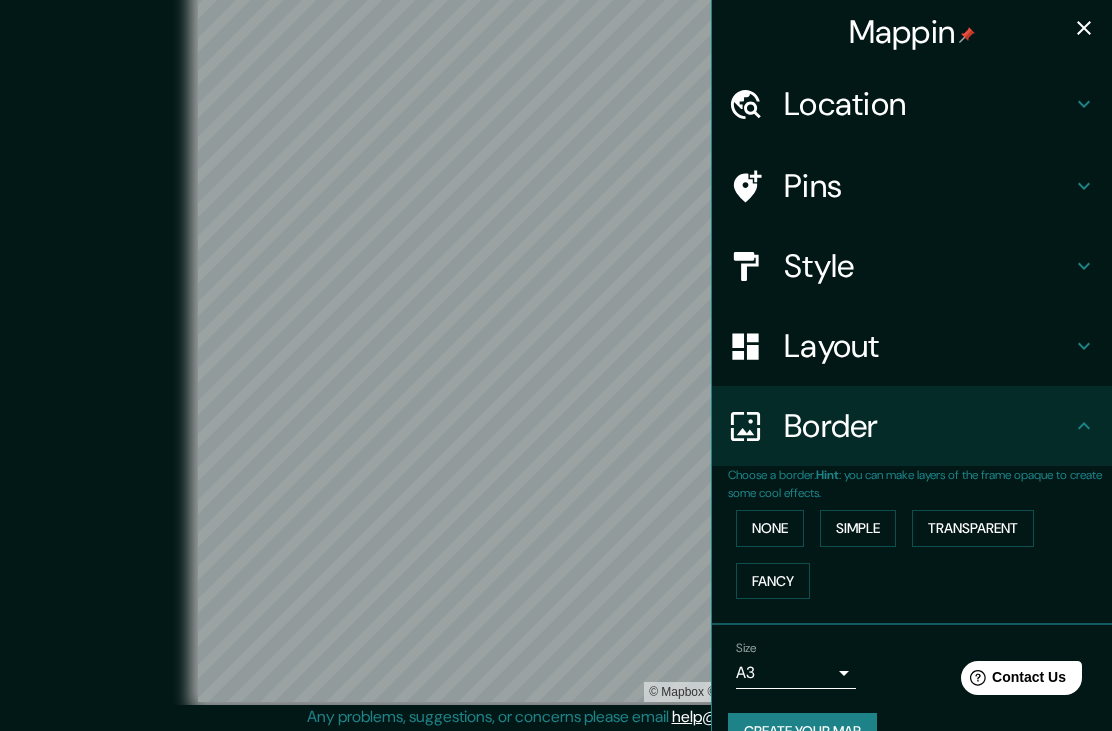 click on "Create your map" at bounding box center (802, 731) 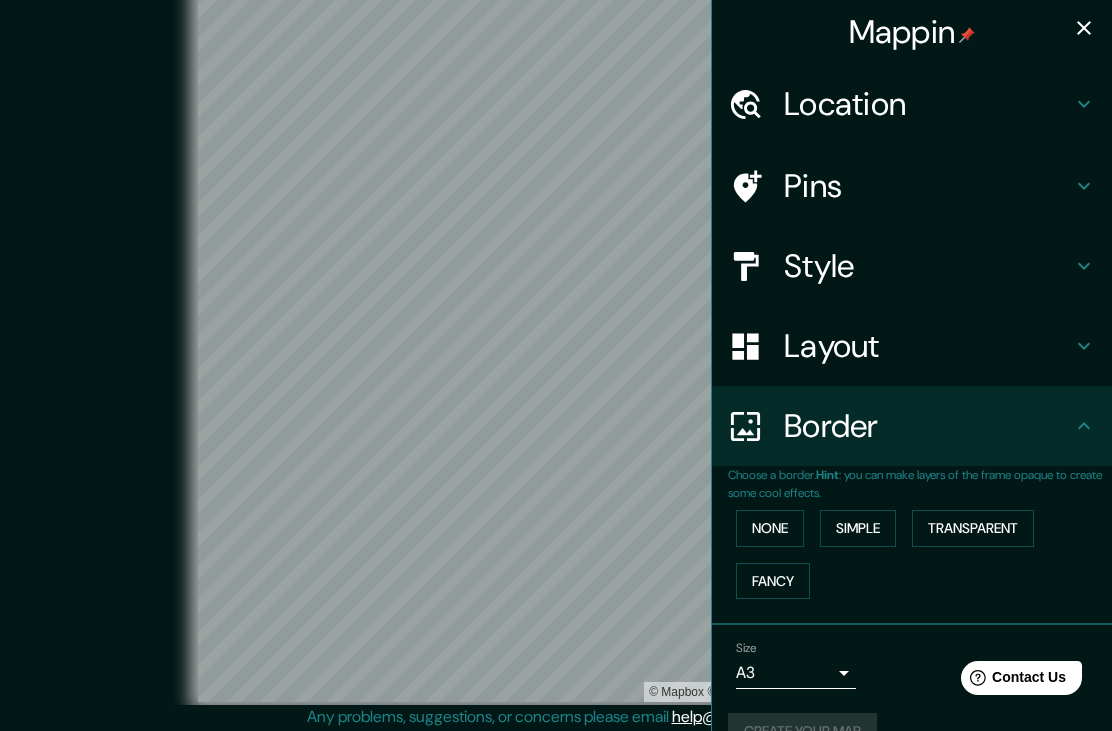 click on "Mappin Location [CITY], [REGION] [COUNTRY] Pins Style Layout Border Choose a border.  Hint : you can make layers of the frame opaque to create some cool effects. None Simple Transparent Fancy Size A3 single Create your map © Mapbox   © OpenStreetMap   Improve this map Any problems, suggestions, or concerns please email    help@example.com . . ." at bounding box center [556, 348] 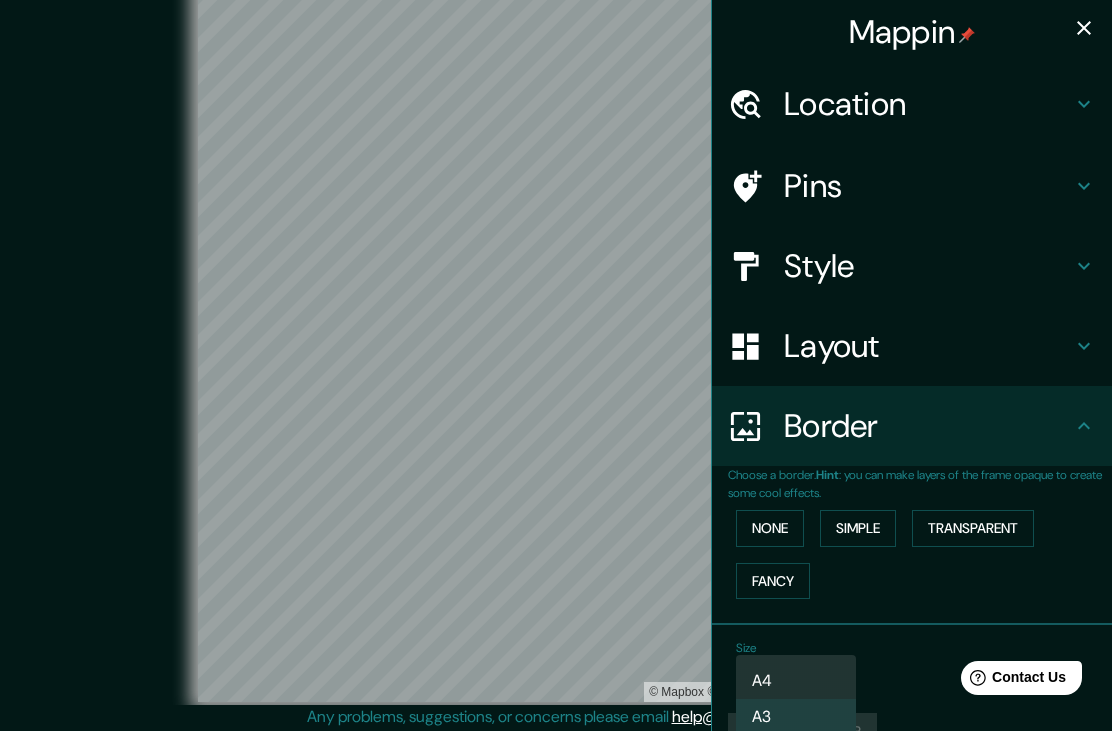 click at bounding box center [556, 365] 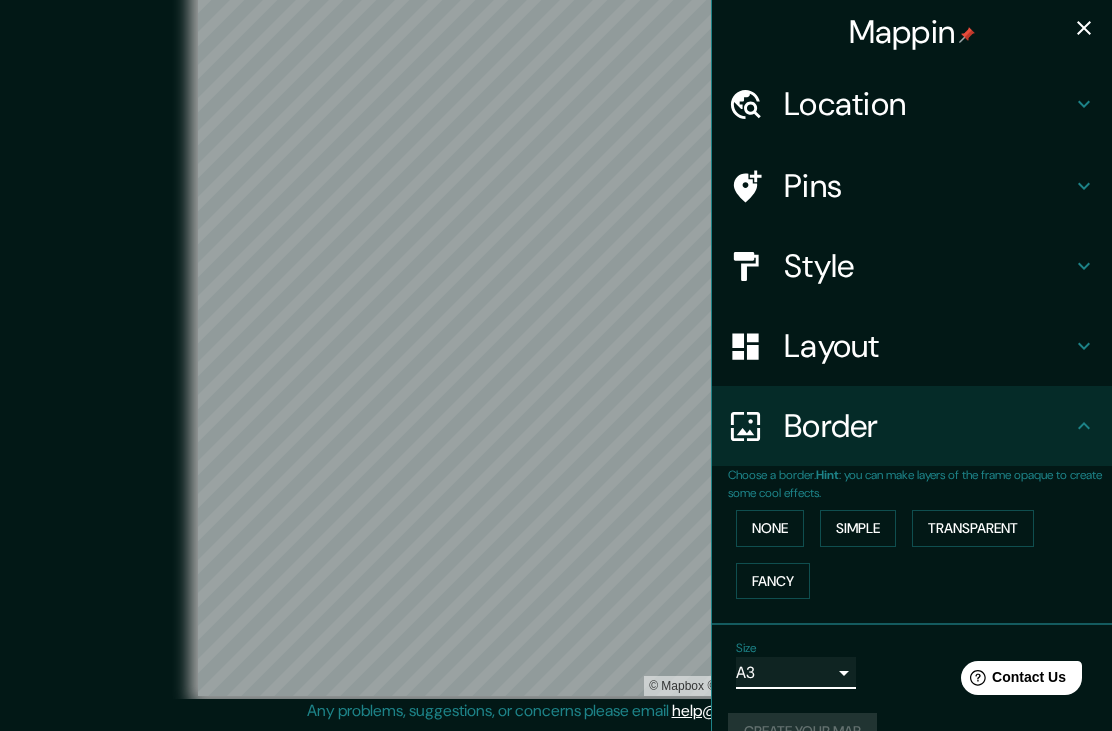 scroll, scrollTop: 57, scrollLeft: 0, axis: vertical 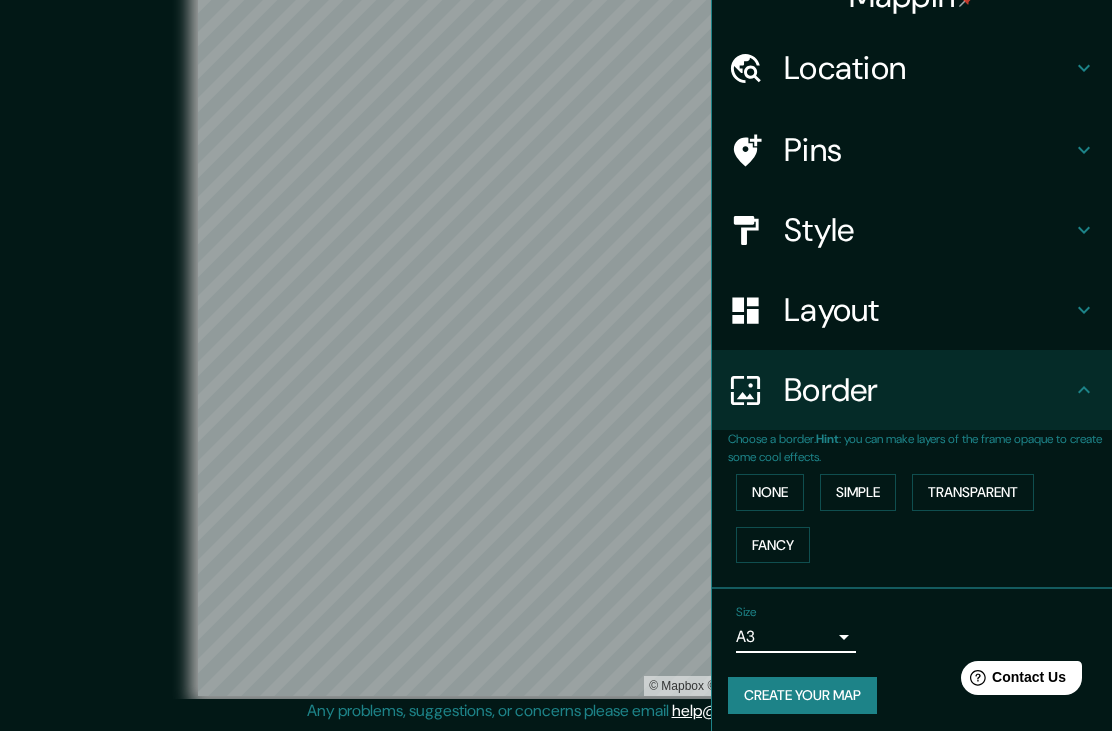click on "Create your map" at bounding box center (802, 695) 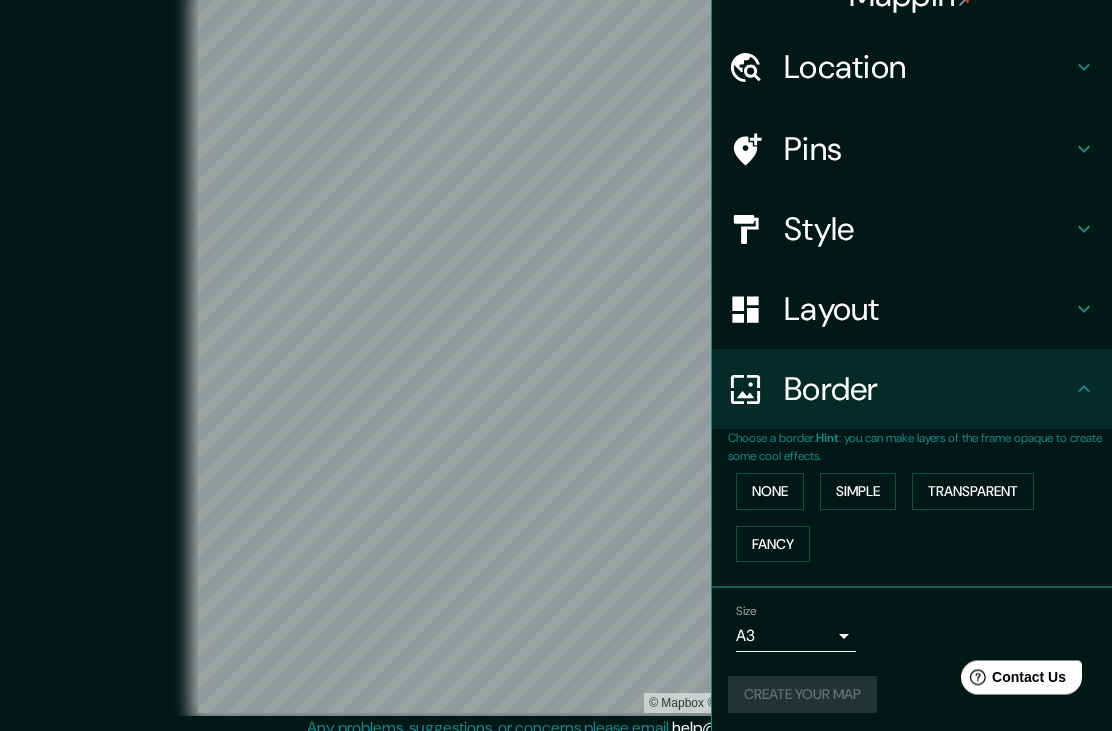 scroll, scrollTop: 0, scrollLeft: 0, axis: both 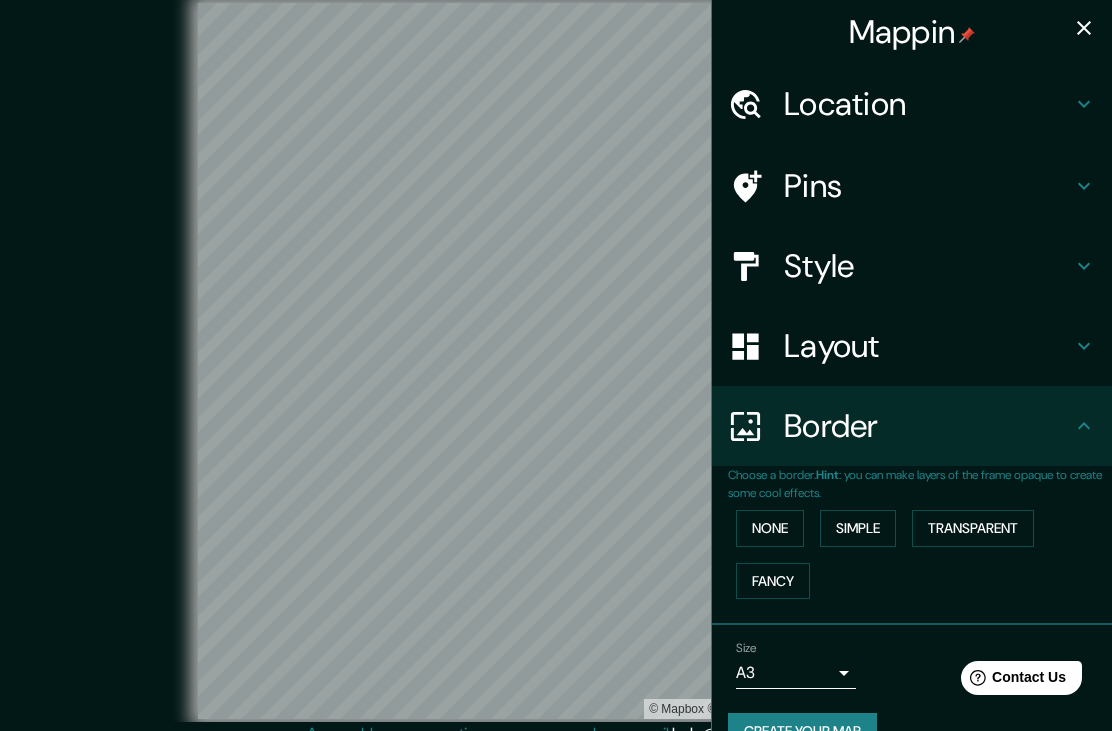 click 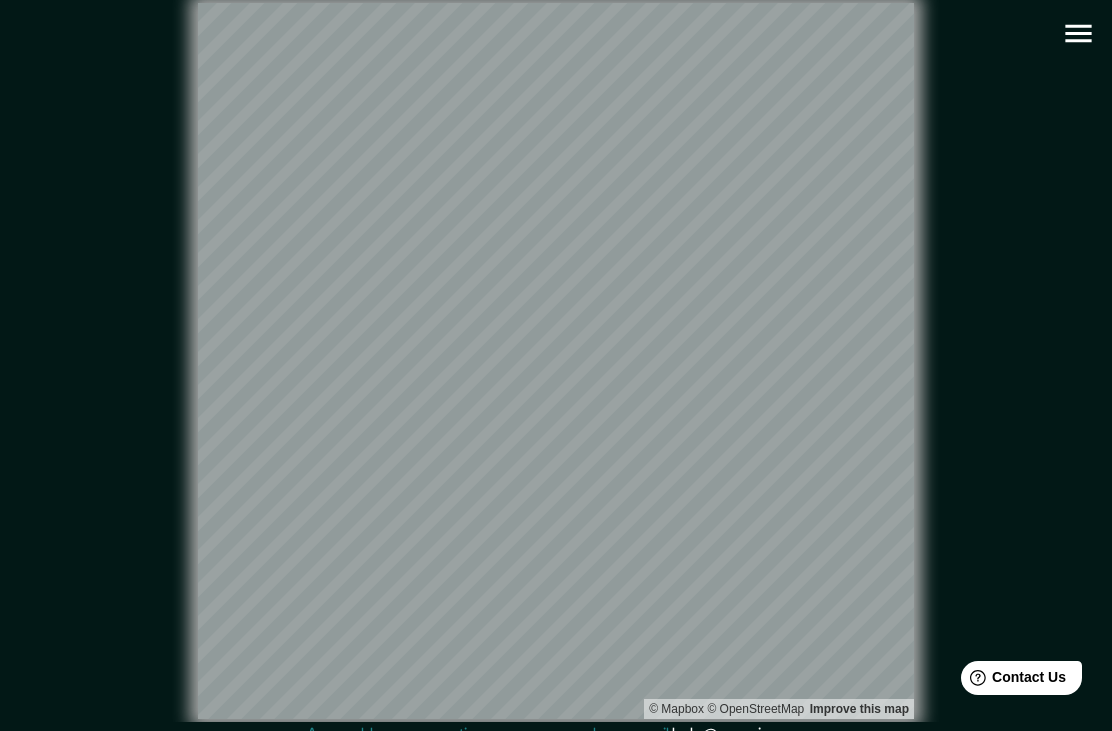 click on "© Mapbox   © OpenStreetMap   Improve this map" at bounding box center (556, 361) 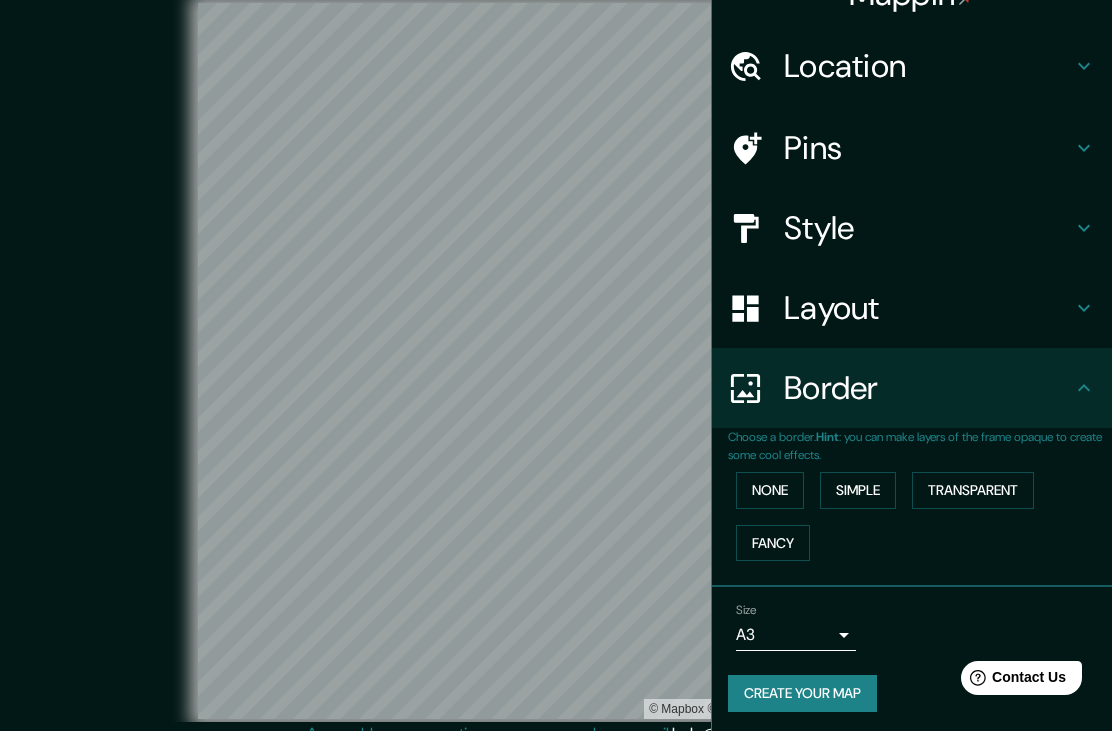 scroll, scrollTop: 36, scrollLeft: 0, axis: vertical 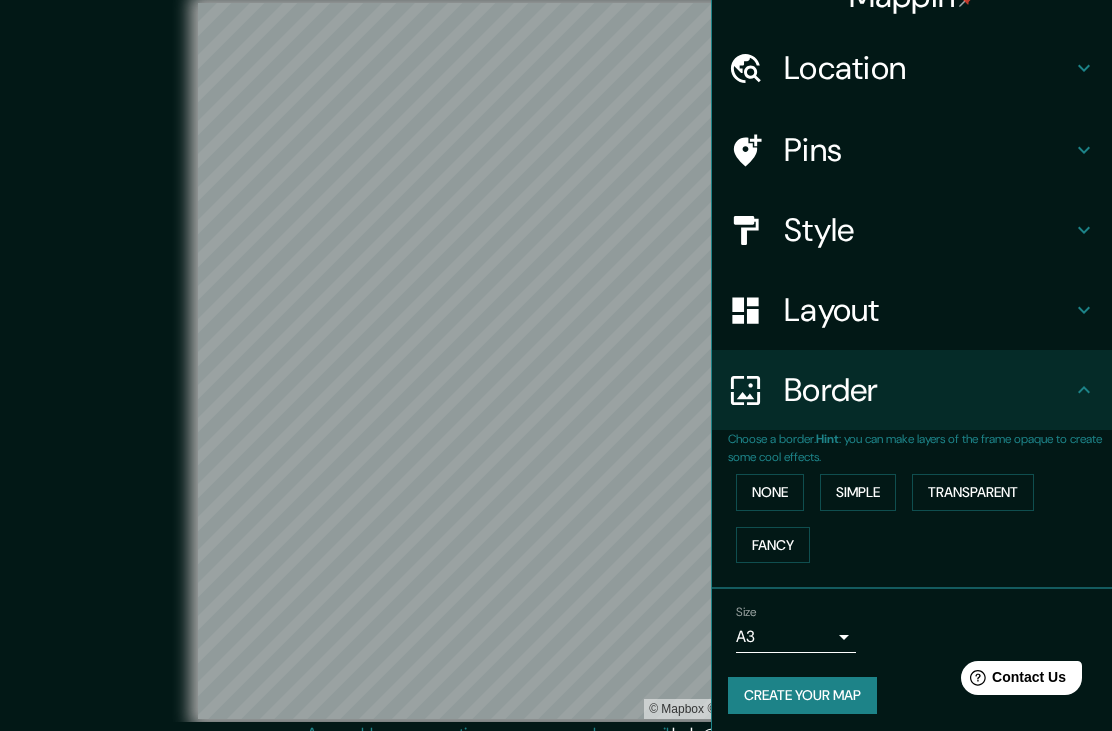 click on "None" at bounding box center (770, 492) 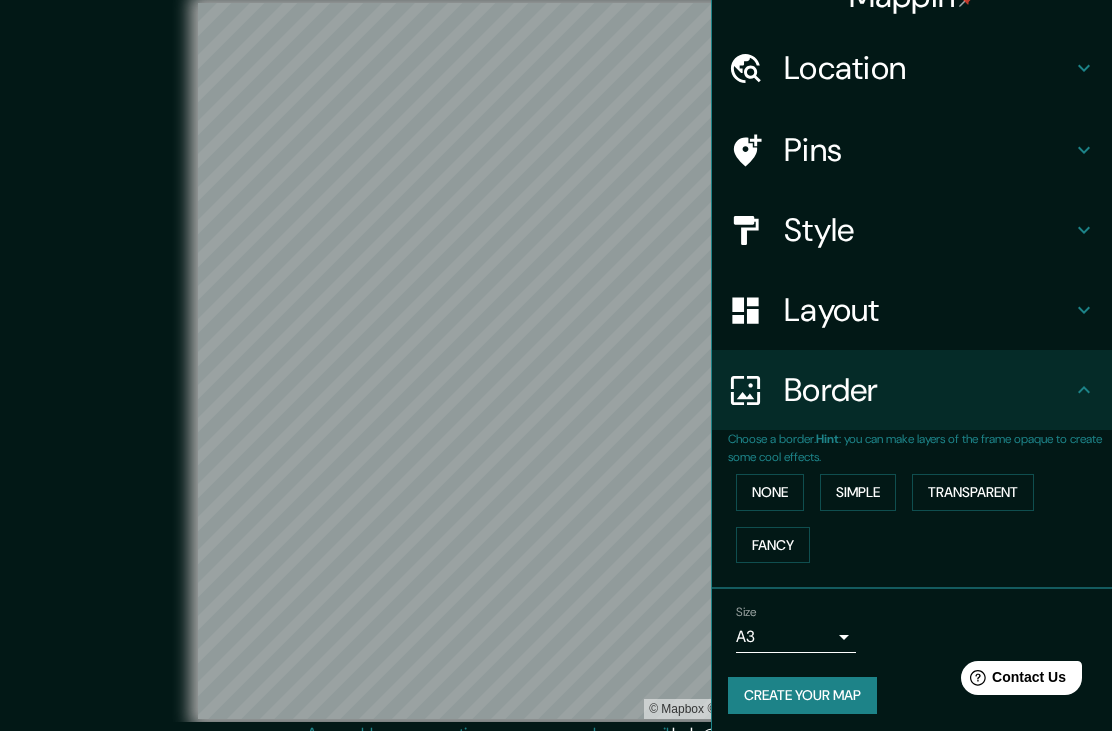 click 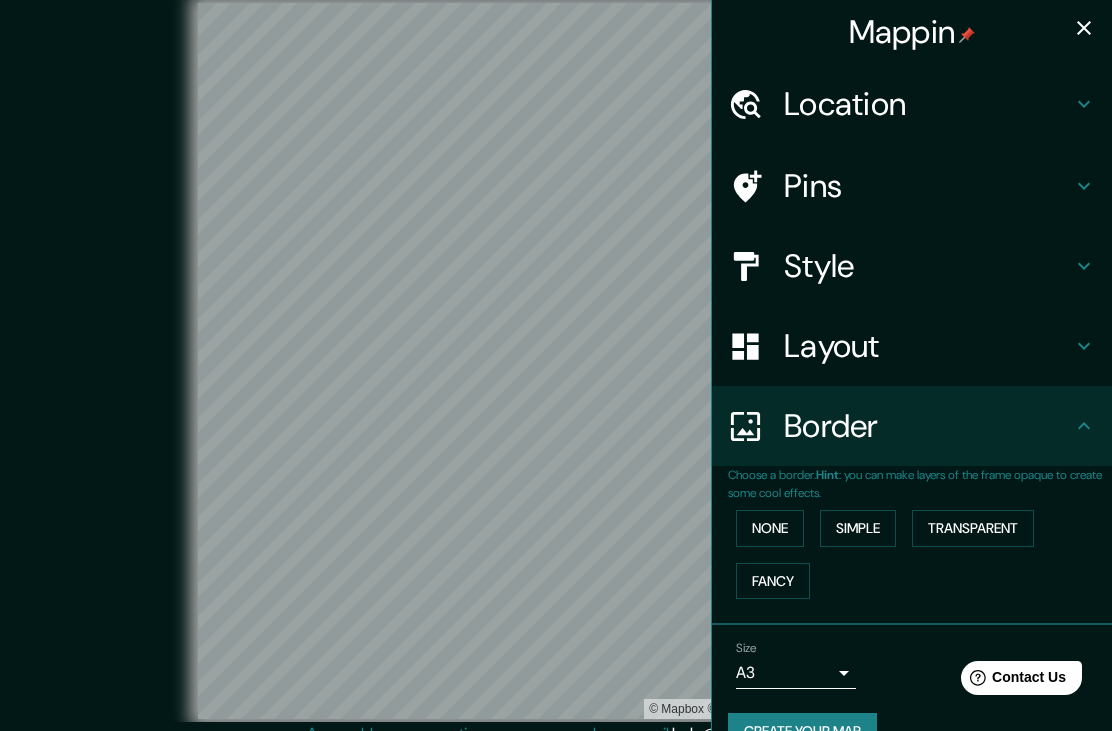scroll, scrollTop: 0, scrollLeft: 0, axis: both 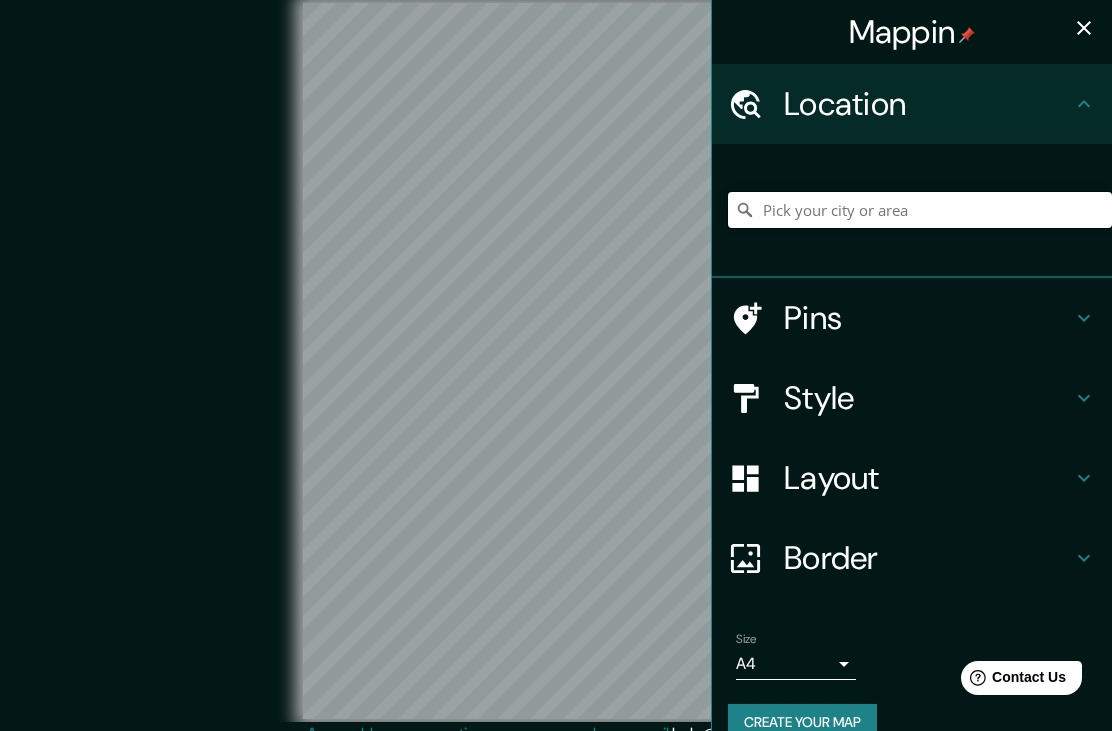 click at bounding box center (920, 210) 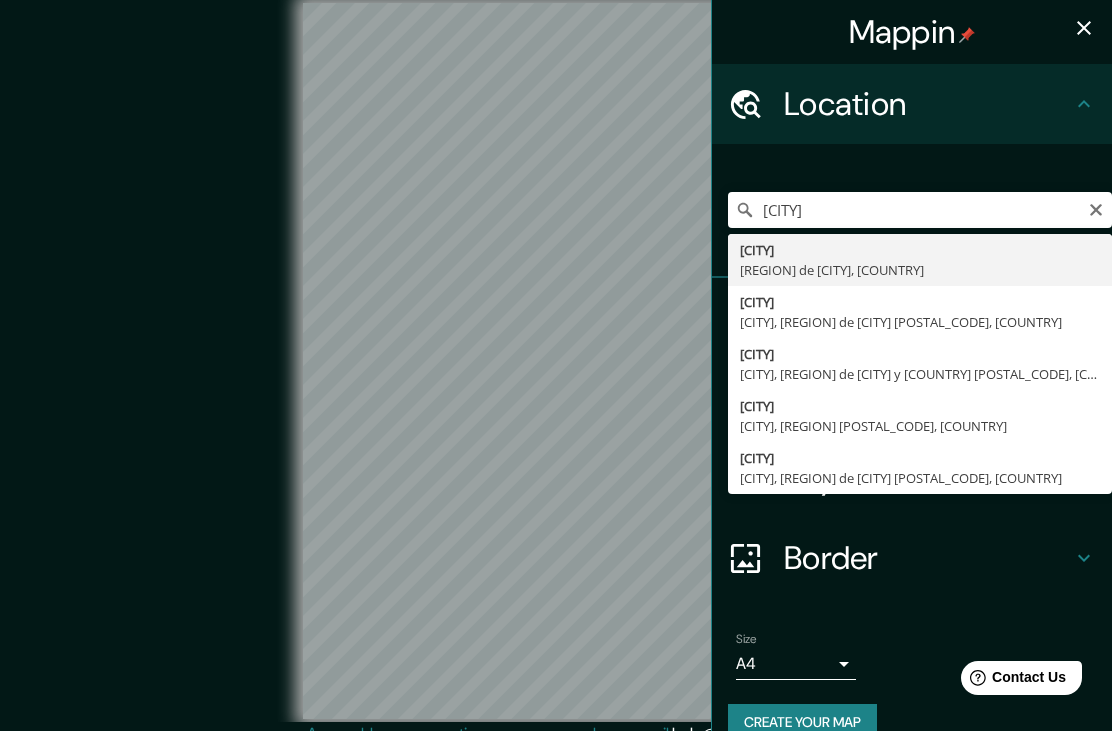 type on "[CITY], [REGION] de [CITY], [COUNTRY]" 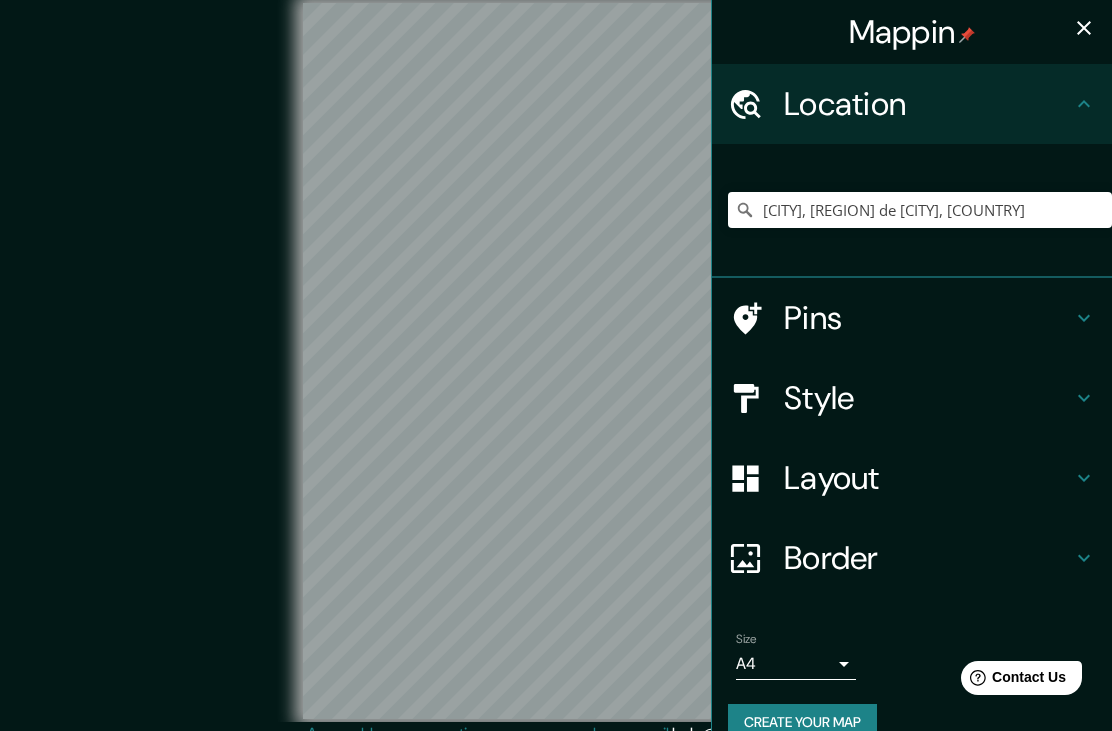 click at bounding box center [1084, 28] 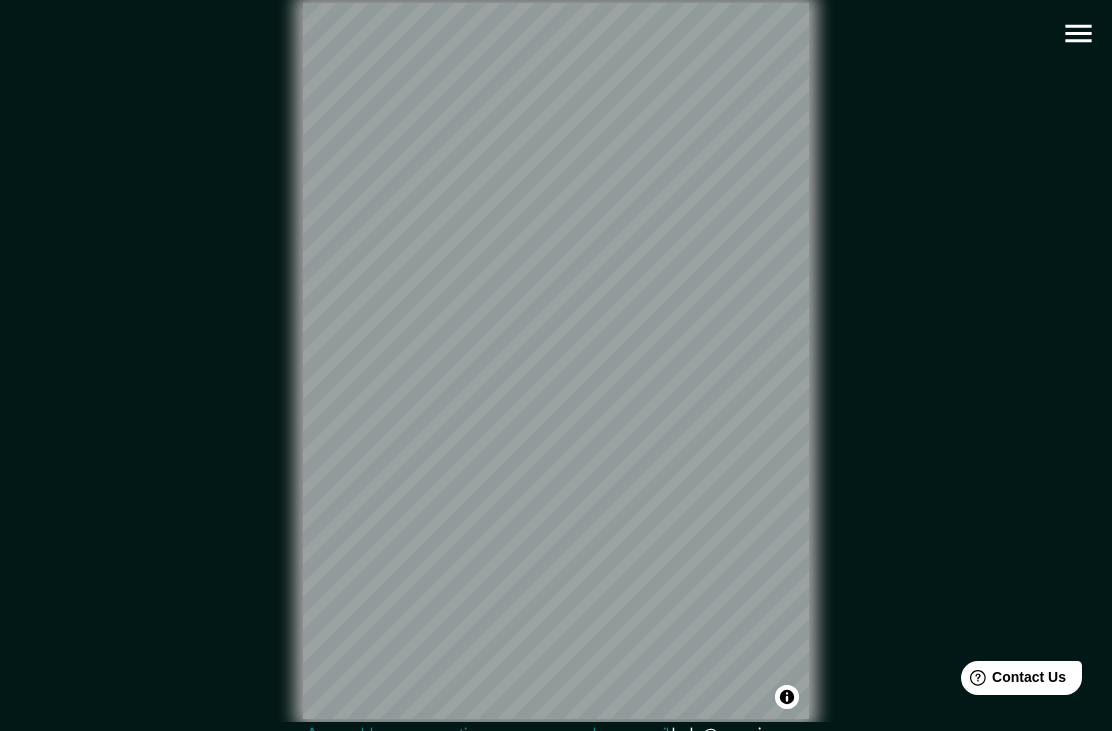 click at bounding box center (1078, 33) 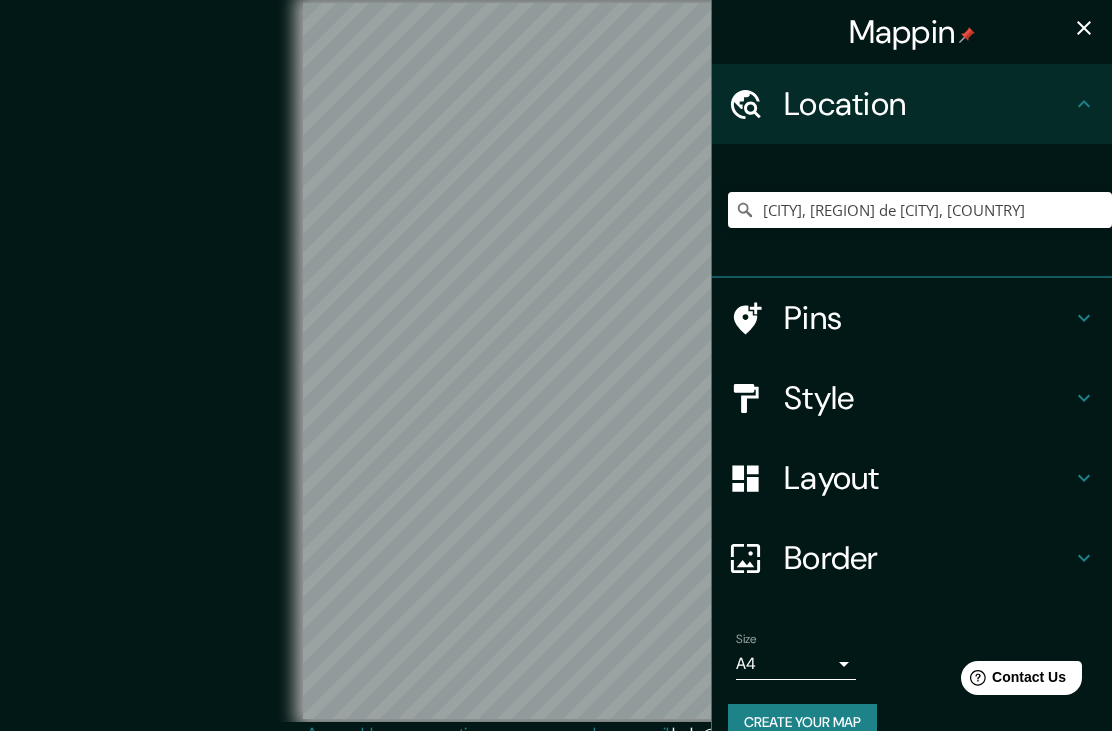 click on "Layout" at bounding box center [928, 478] 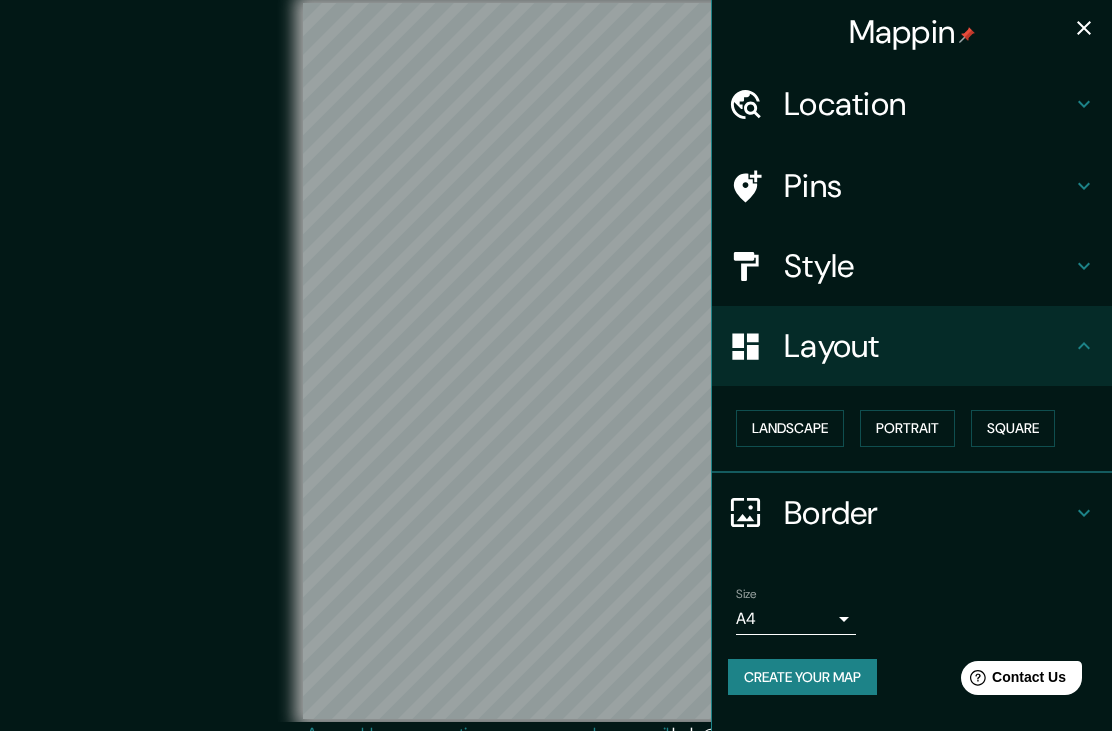 click on "Square" at bounding box center (1013, 428) 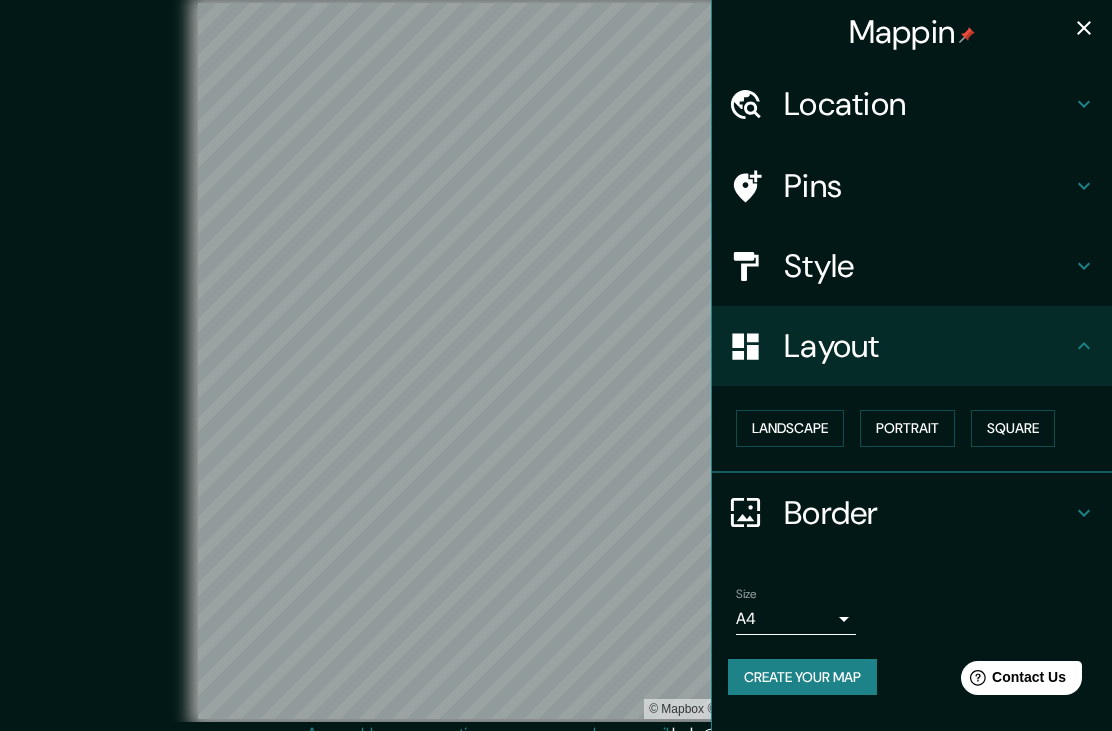 click 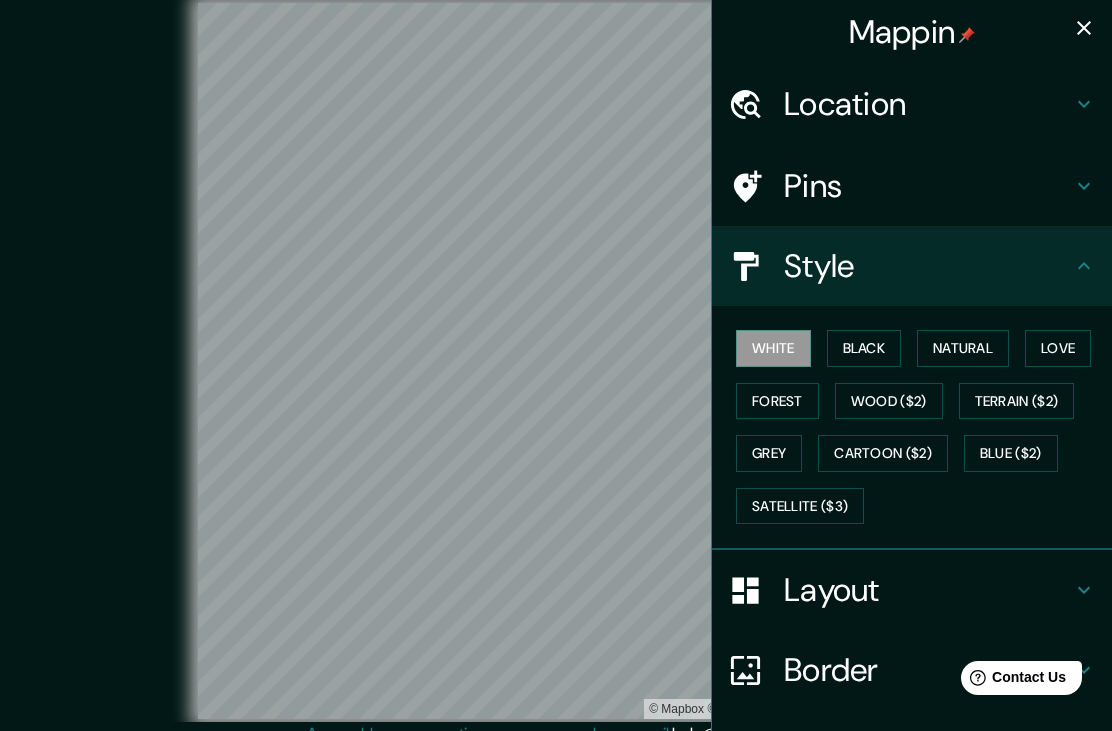 click on "White" at bounding box center [773, 348] 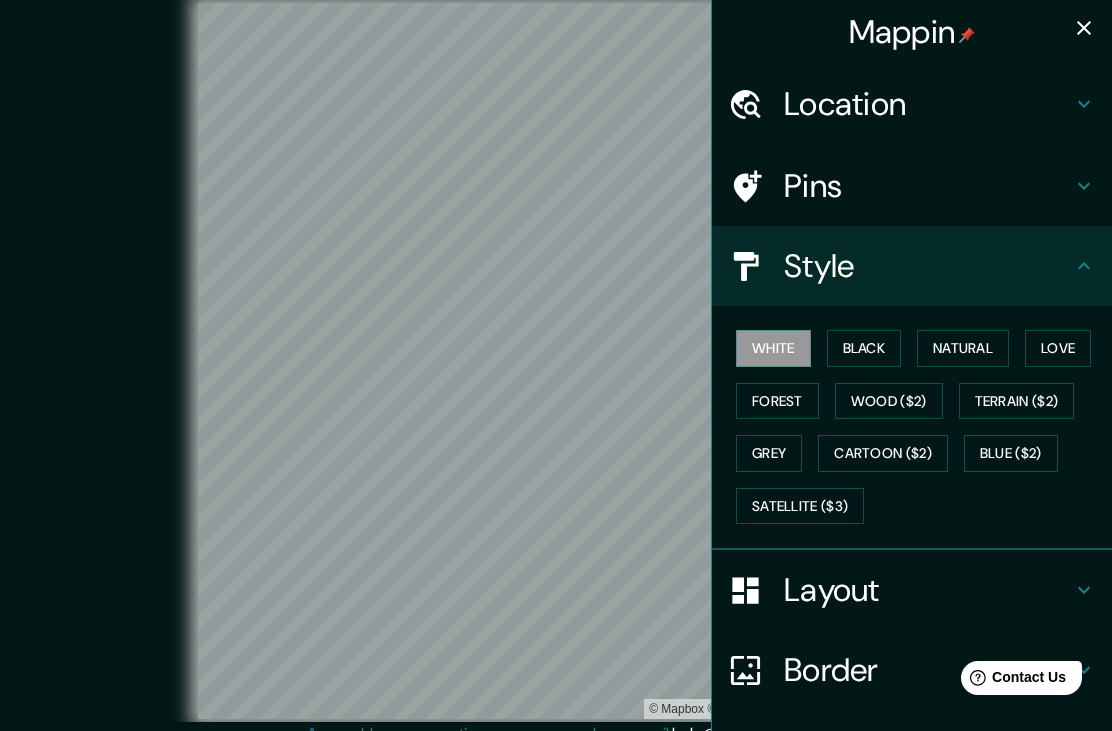 click 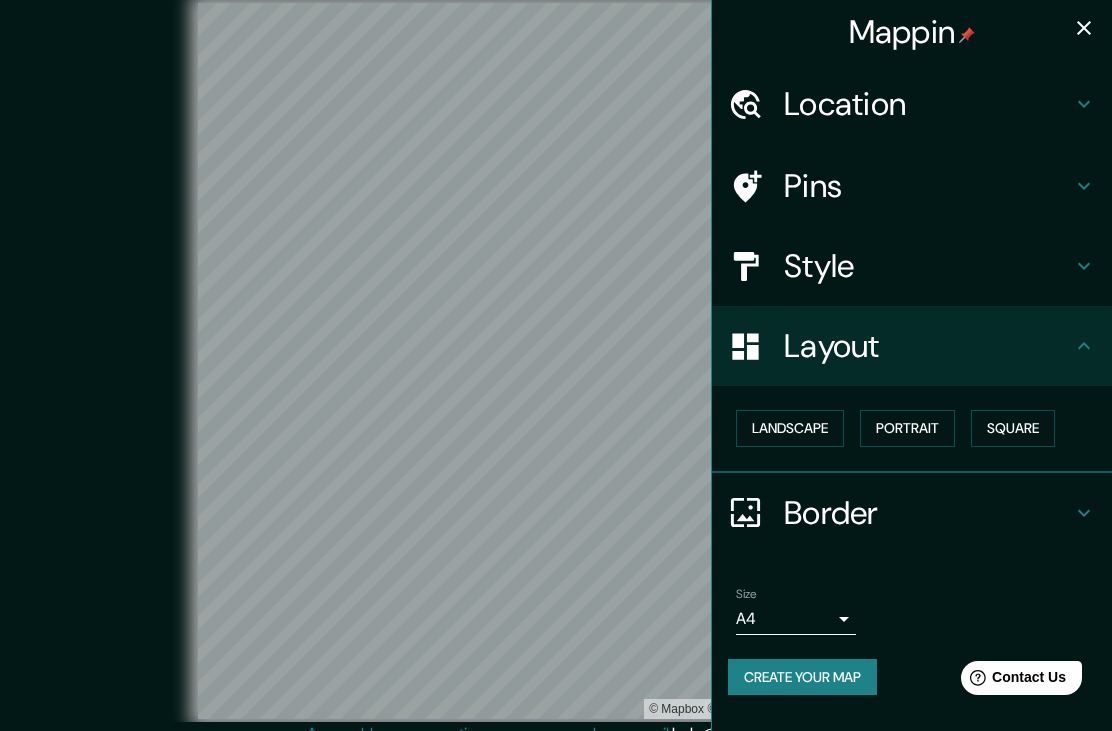 click 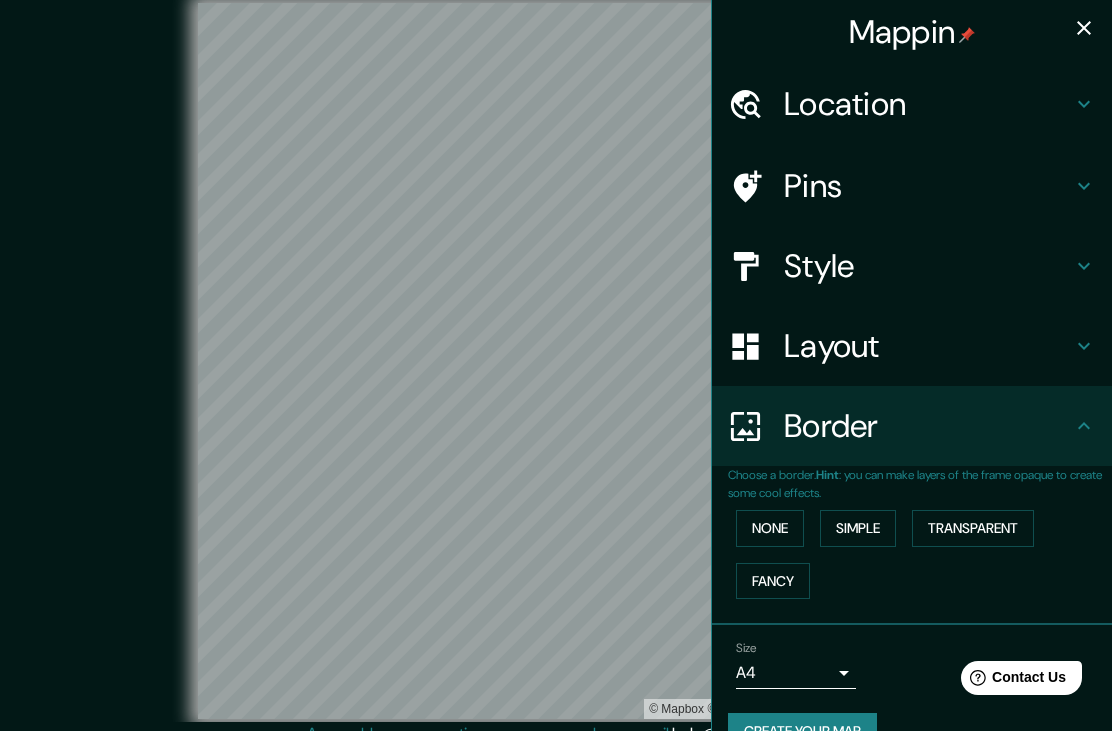 click on "None" at bounding box center (770, 528) 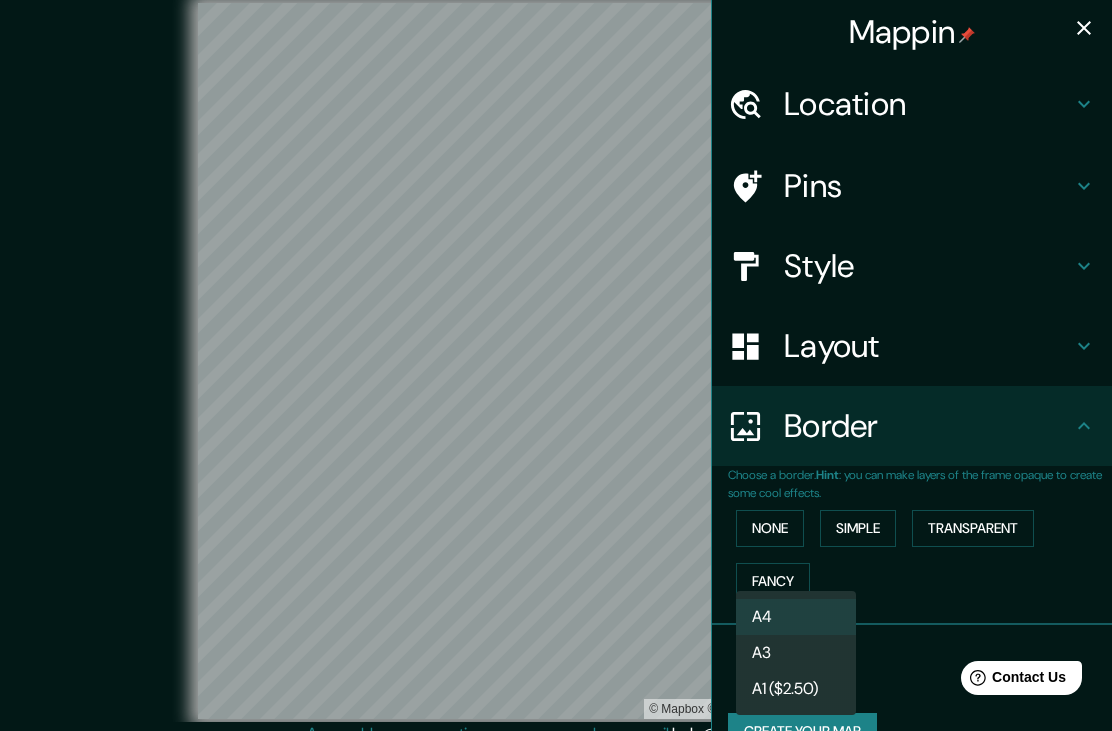 click on "A3" at bounding box center [796, 653] 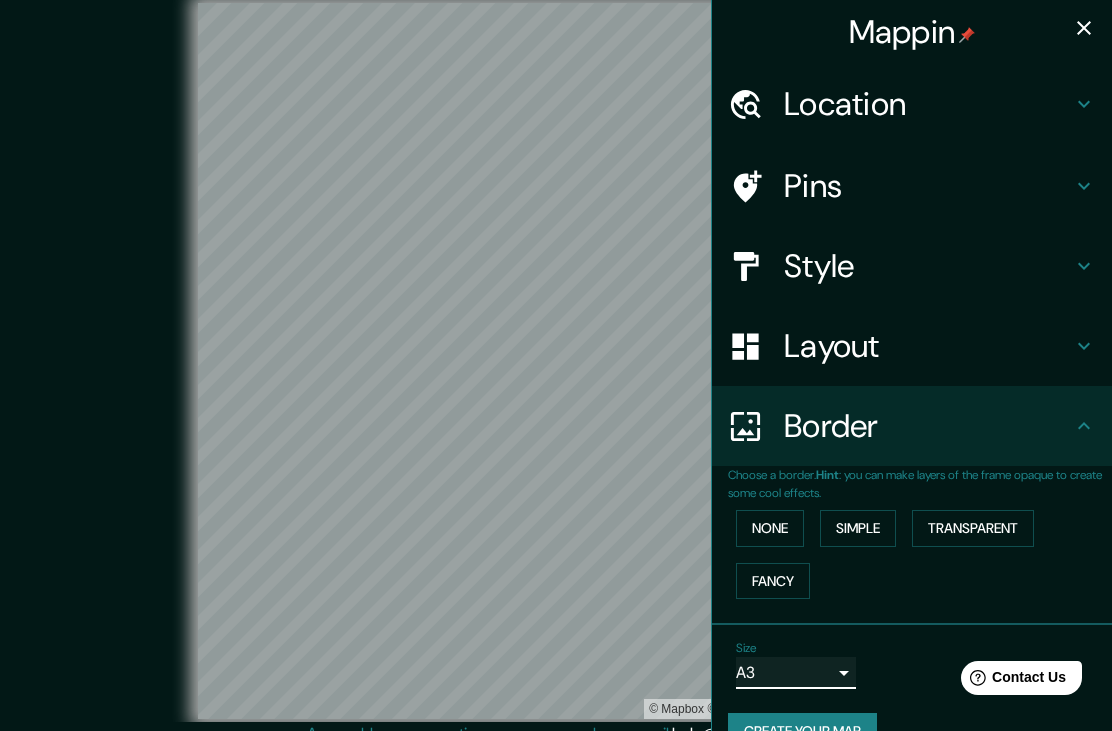 scroll, scrollTop: 0, scrollLeft: 0, axis: both 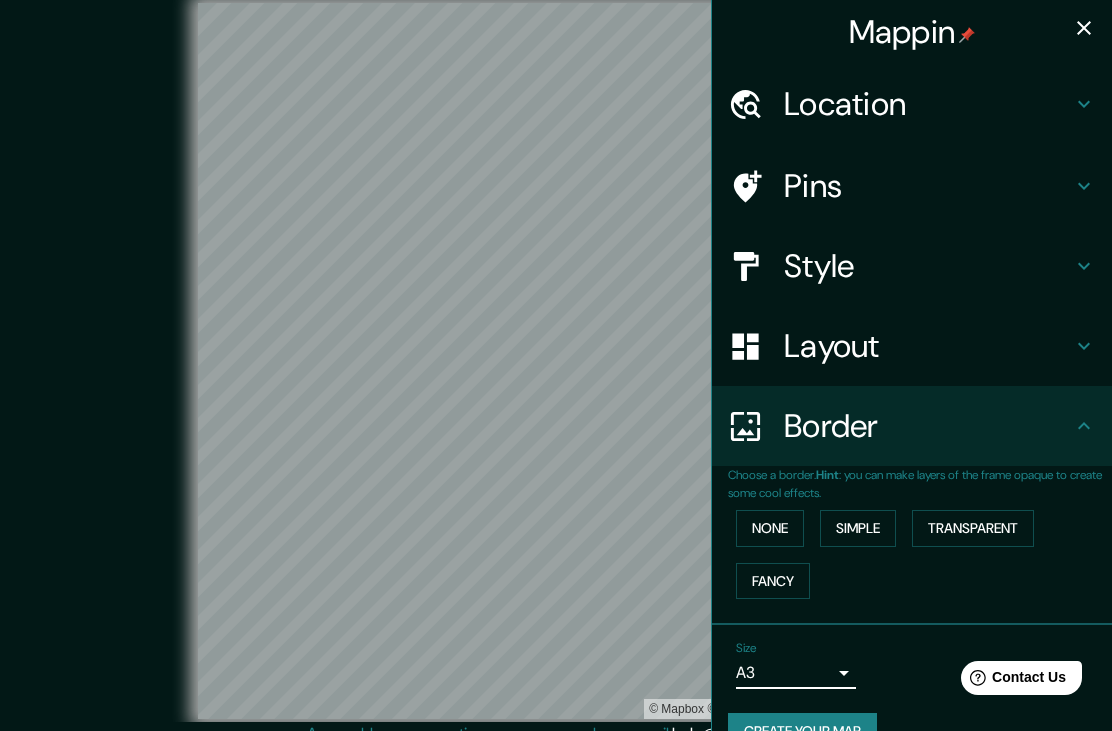 click 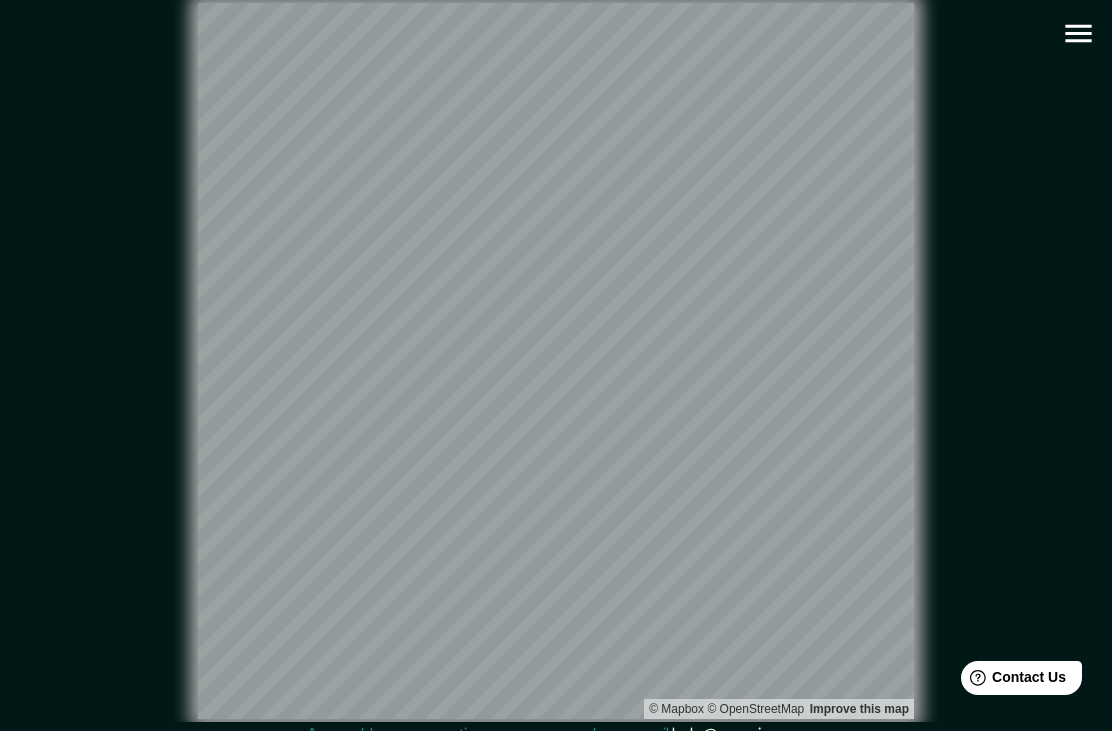 click 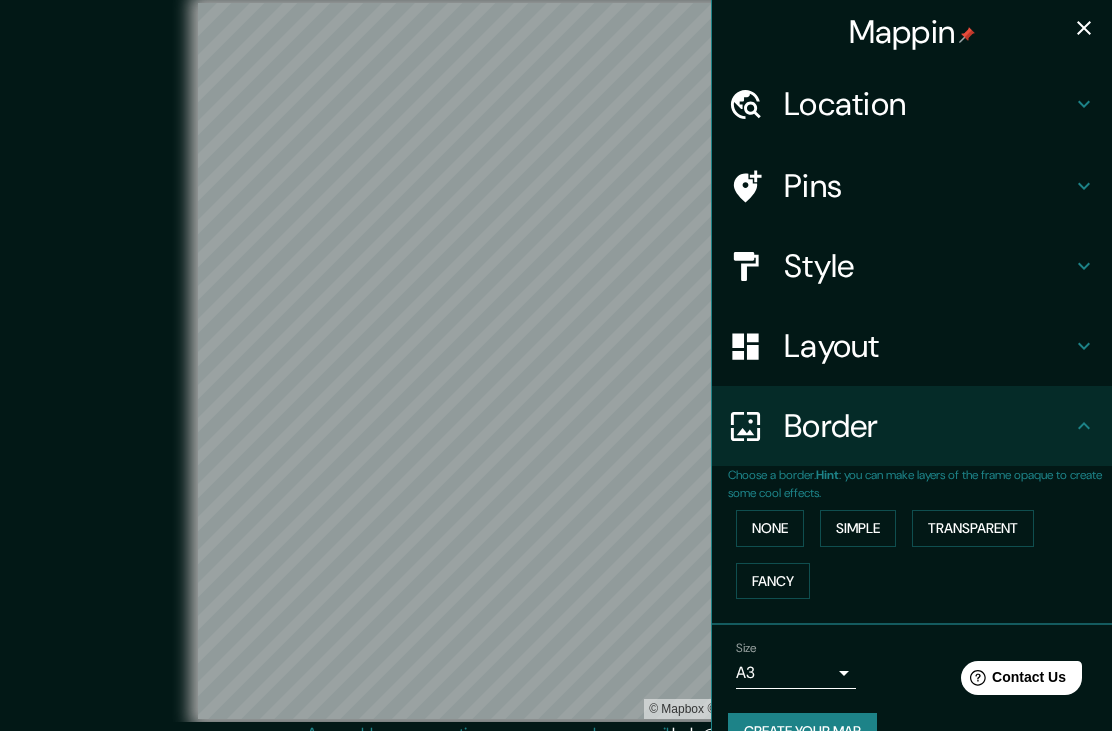 scroll, scrollTop: 0, scrollLeft: 0, axis: both 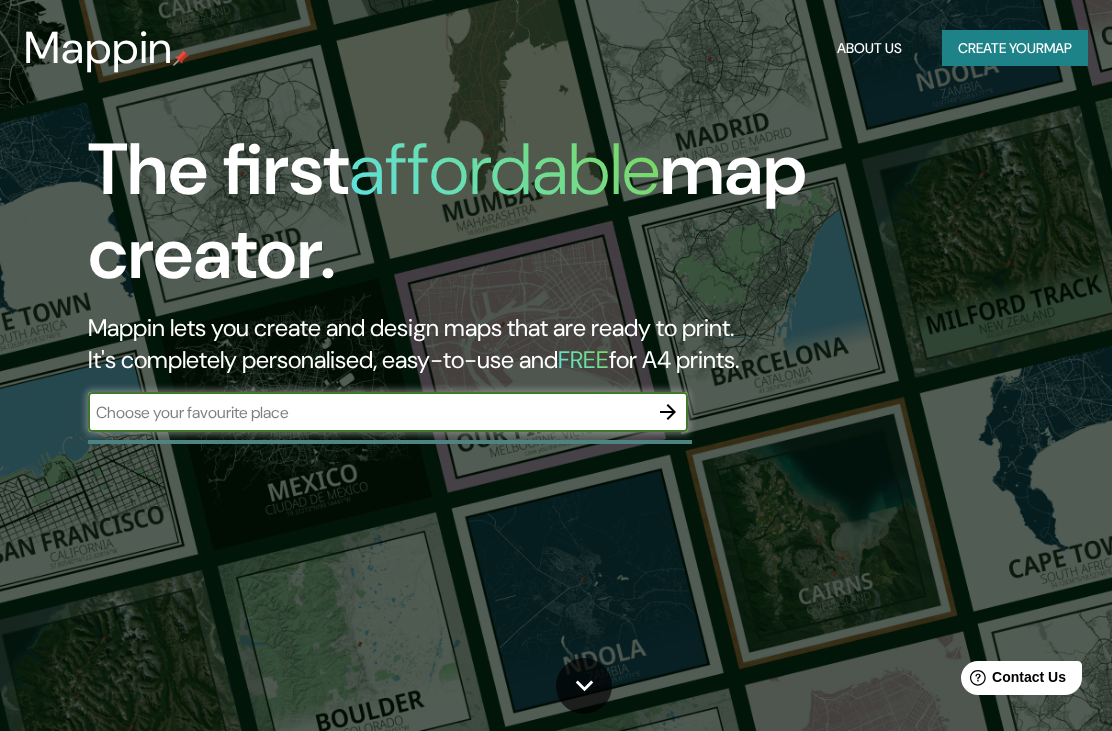click at bounding box center [368, 412] 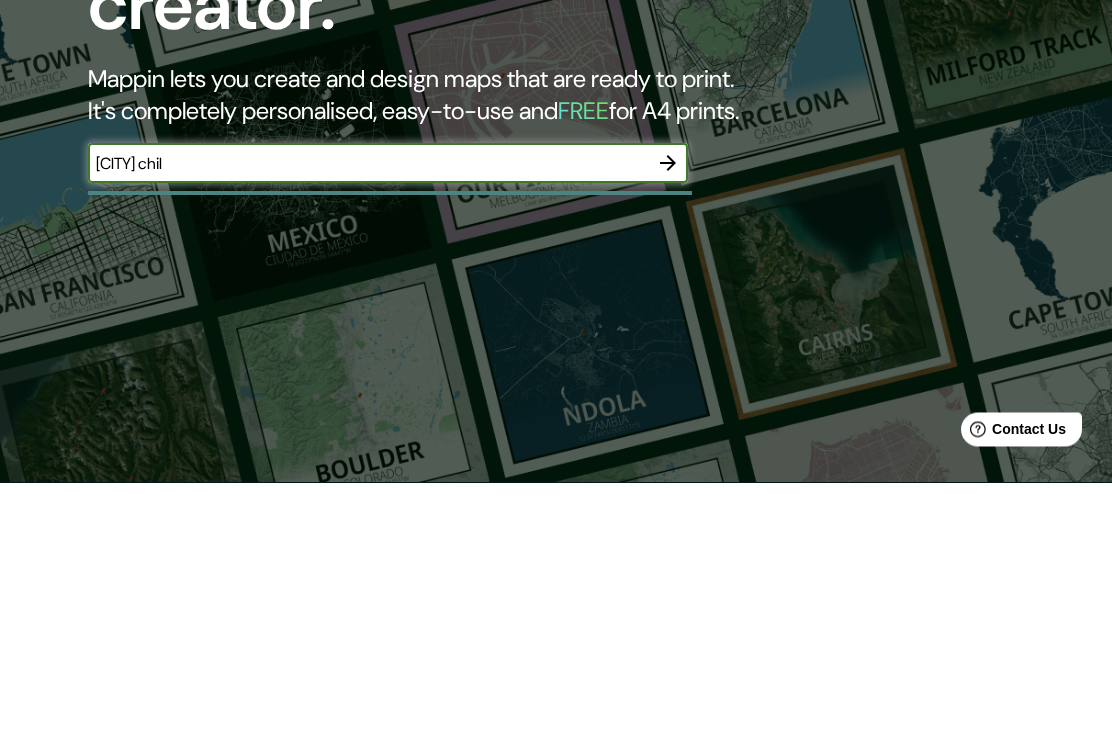type on "Rancagua chile" 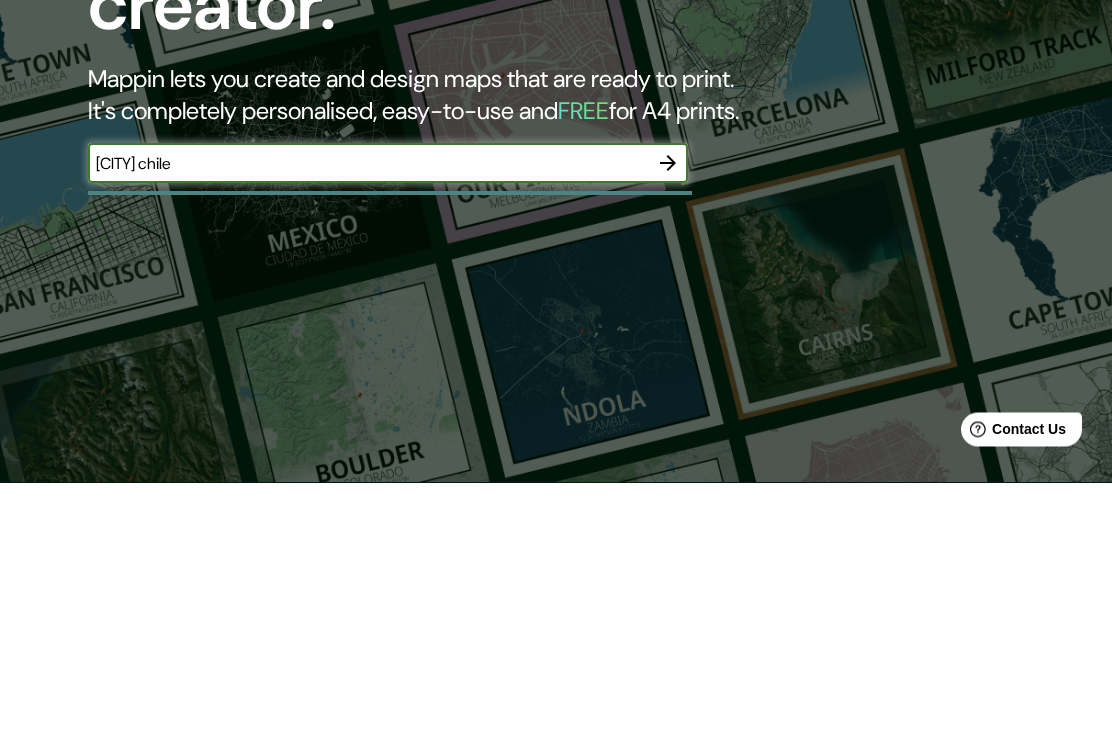 click 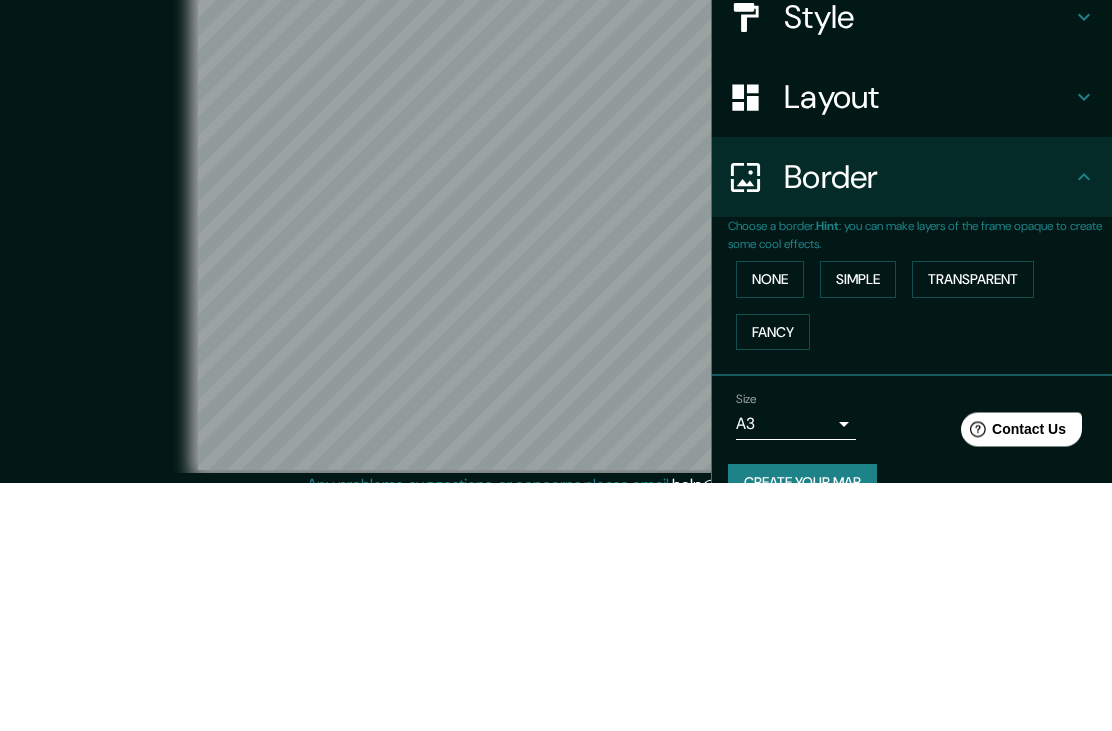 scroll, scrollTop: 81, scrollLeft: 0, axis: vertical 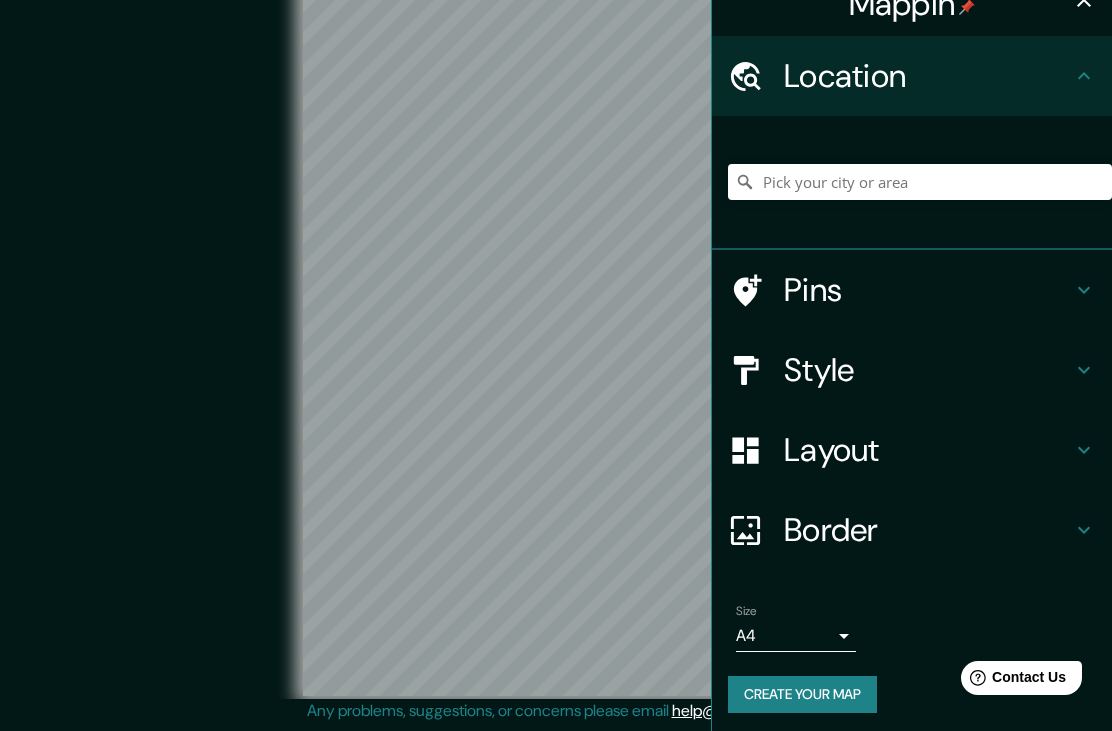 click on "Mappin Location Pins Style Layout Border Choose a border.  Hint : you can make layers of the frame opaque to create some cool effects. None Simple Transparent Fancy Size A4 single Create your map © Mapbox   © OpenStreetMap   Improve this map Any problems, suggestions, or concerns please email    help@mappin.pro . . ." at bounding box center [556, 342] 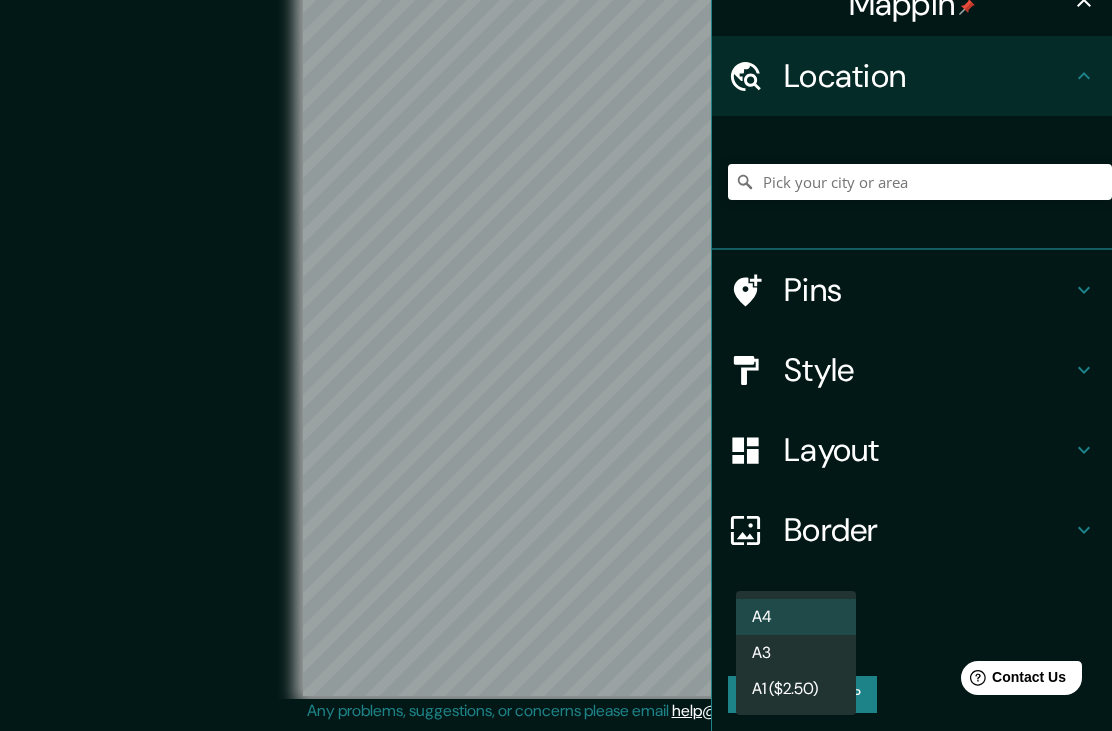 click on "A3" at bounding box center (796, 653) 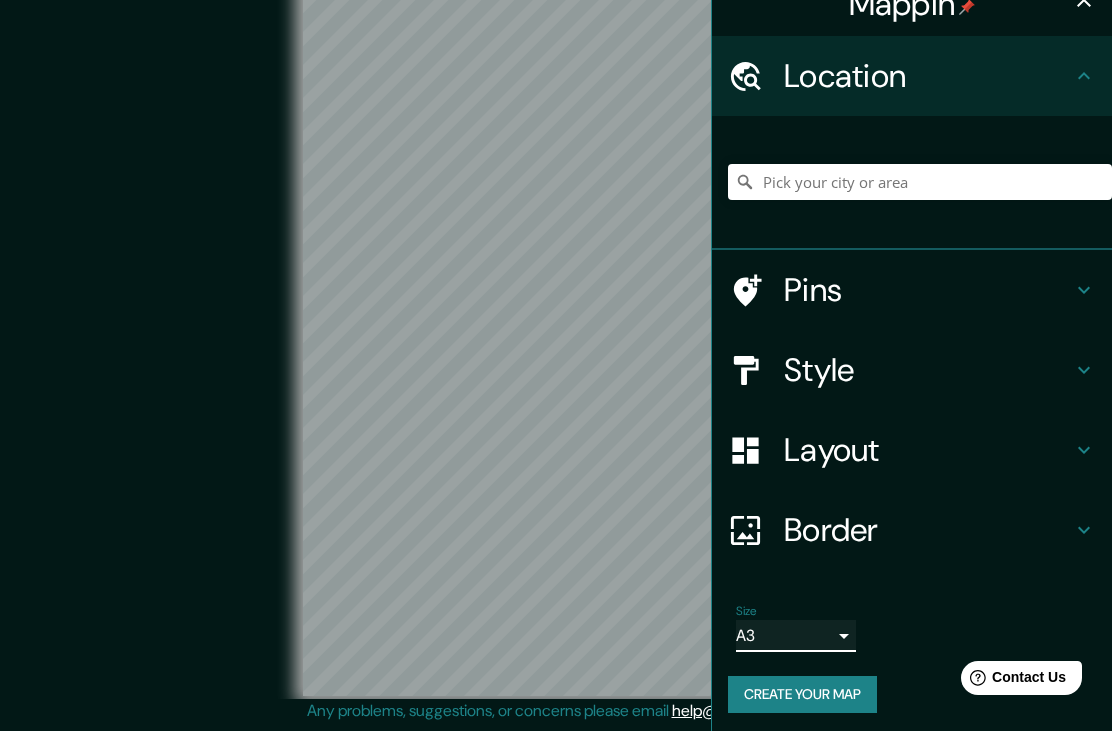 scroll, scrollTop: 0, scrollLeft: 0, axis: both 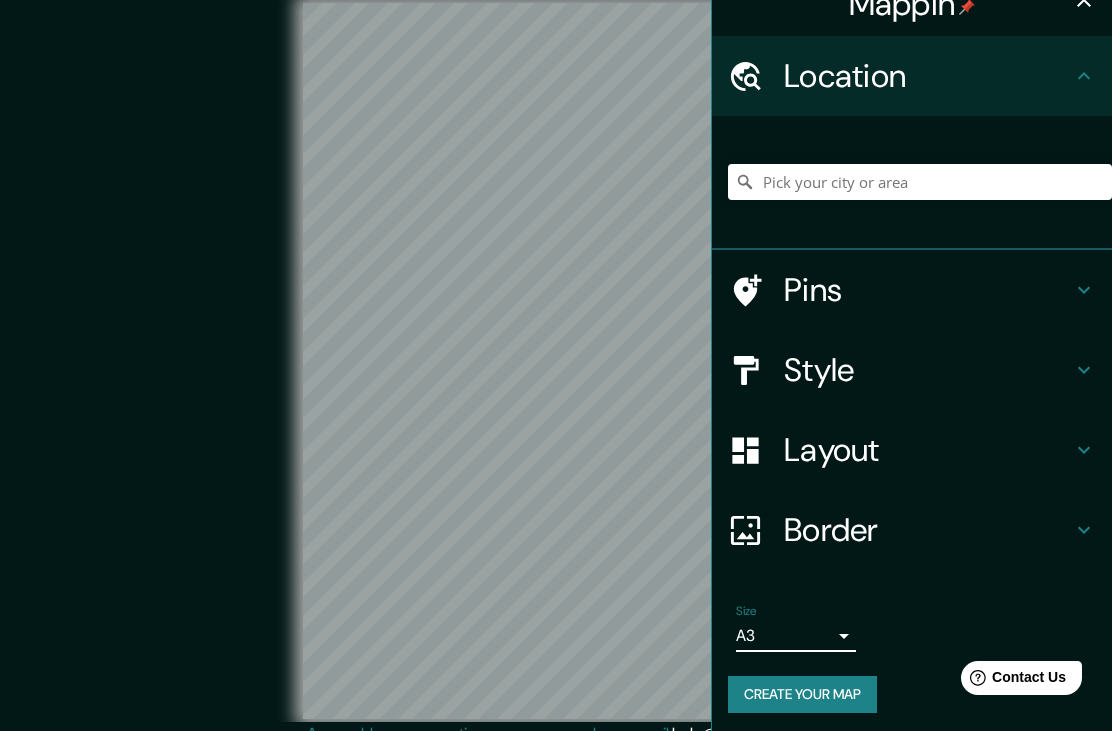 click 